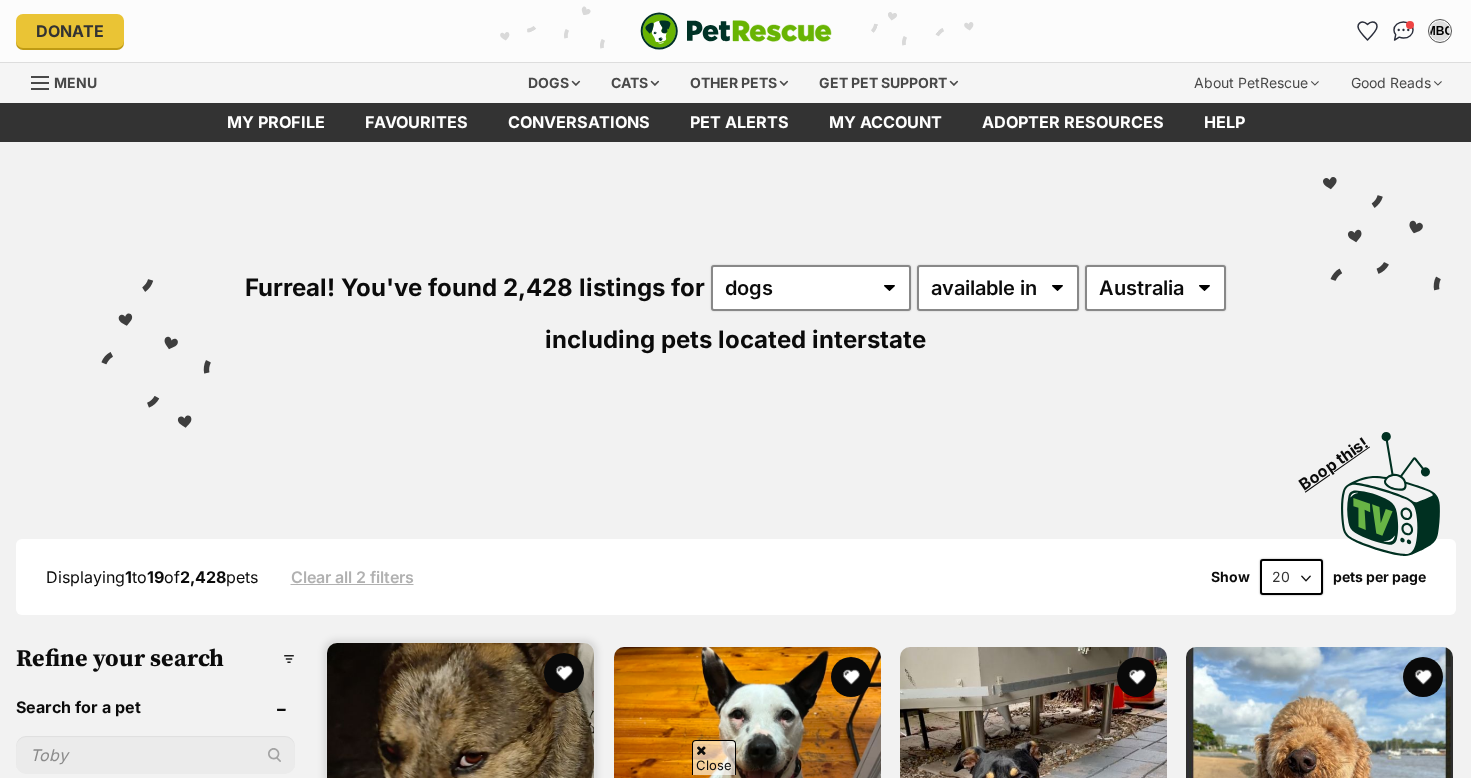 scroll, scrollTop: 700, scrollLeft: 0, axis: vertical 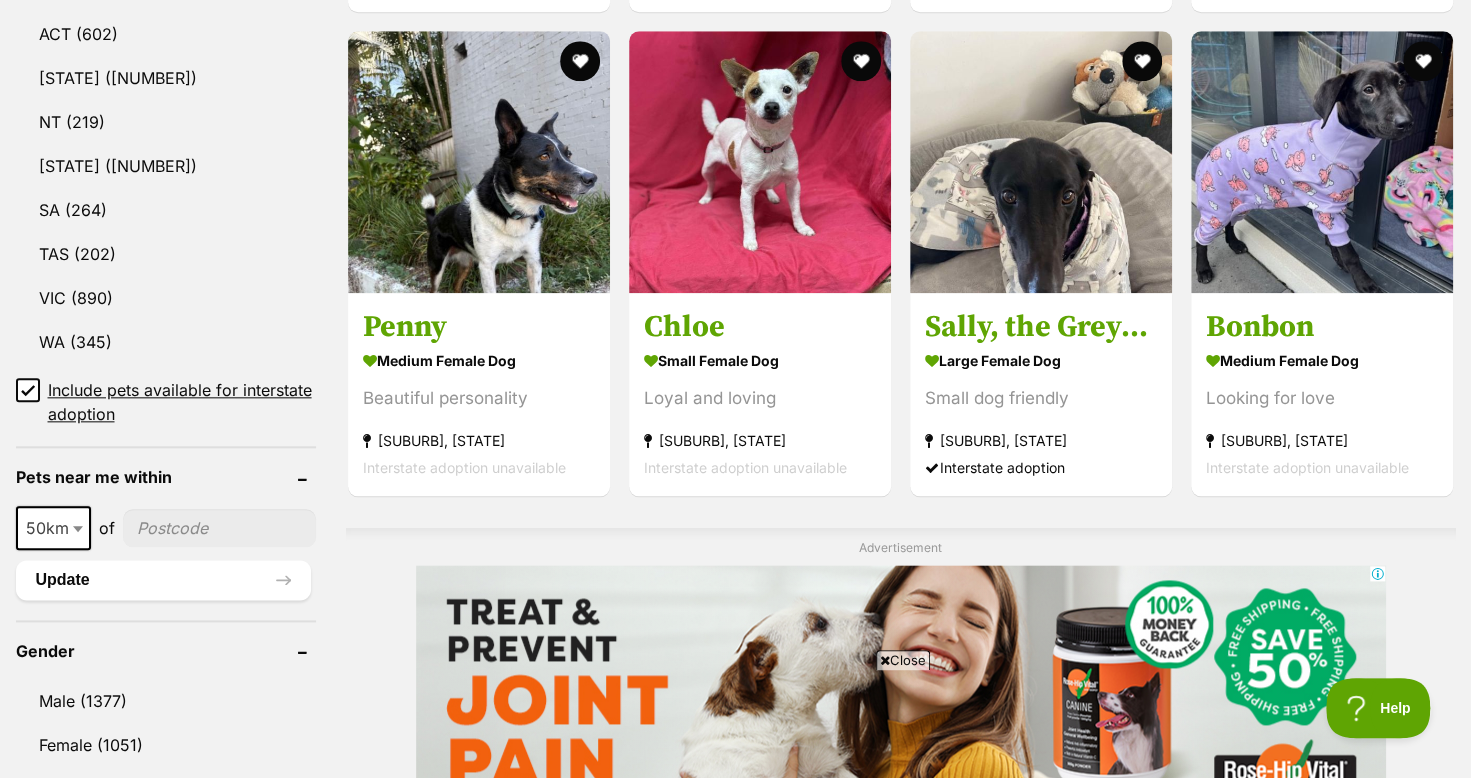 click at bounding box center [78, 529] 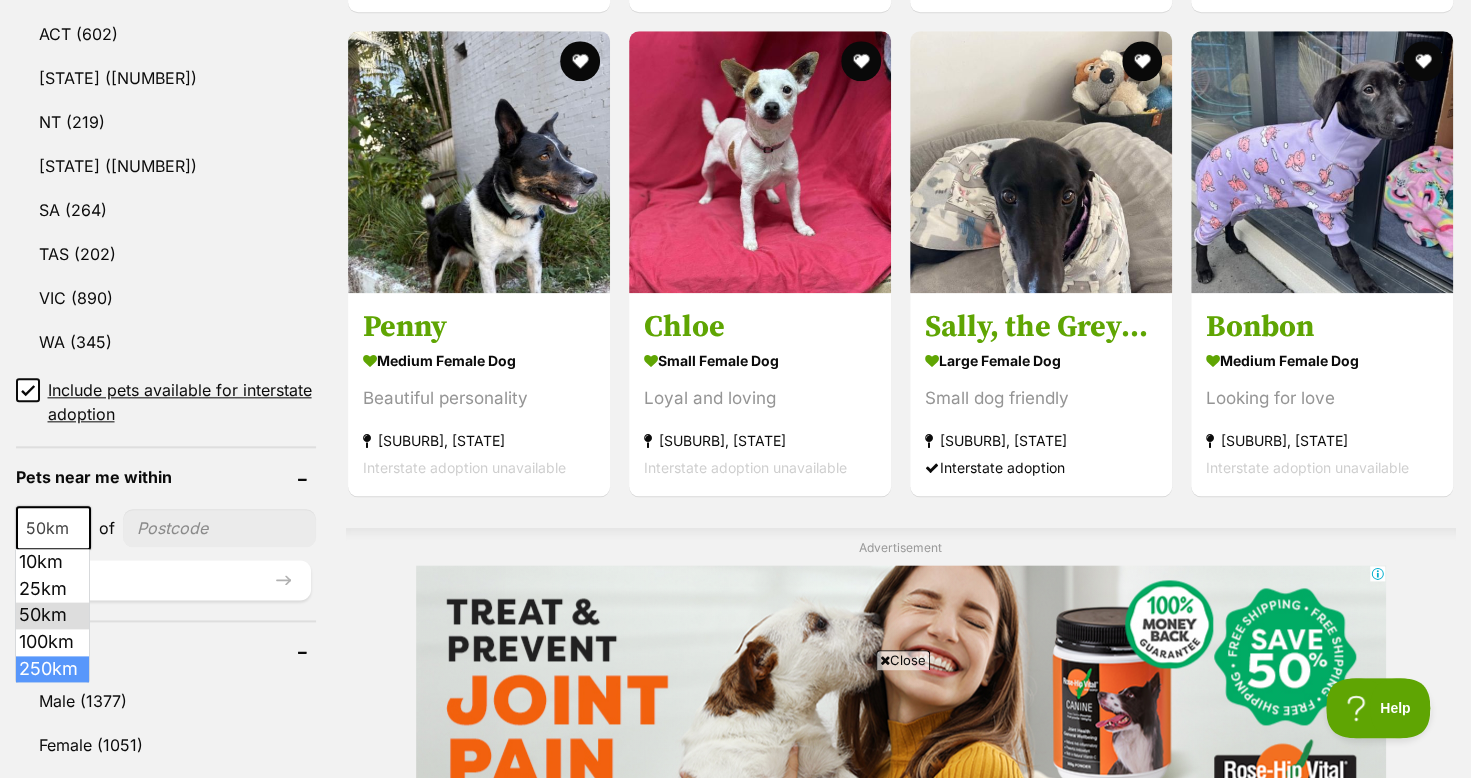 scroll, scrollTop: 0, scrollLeft: 0, axis: both 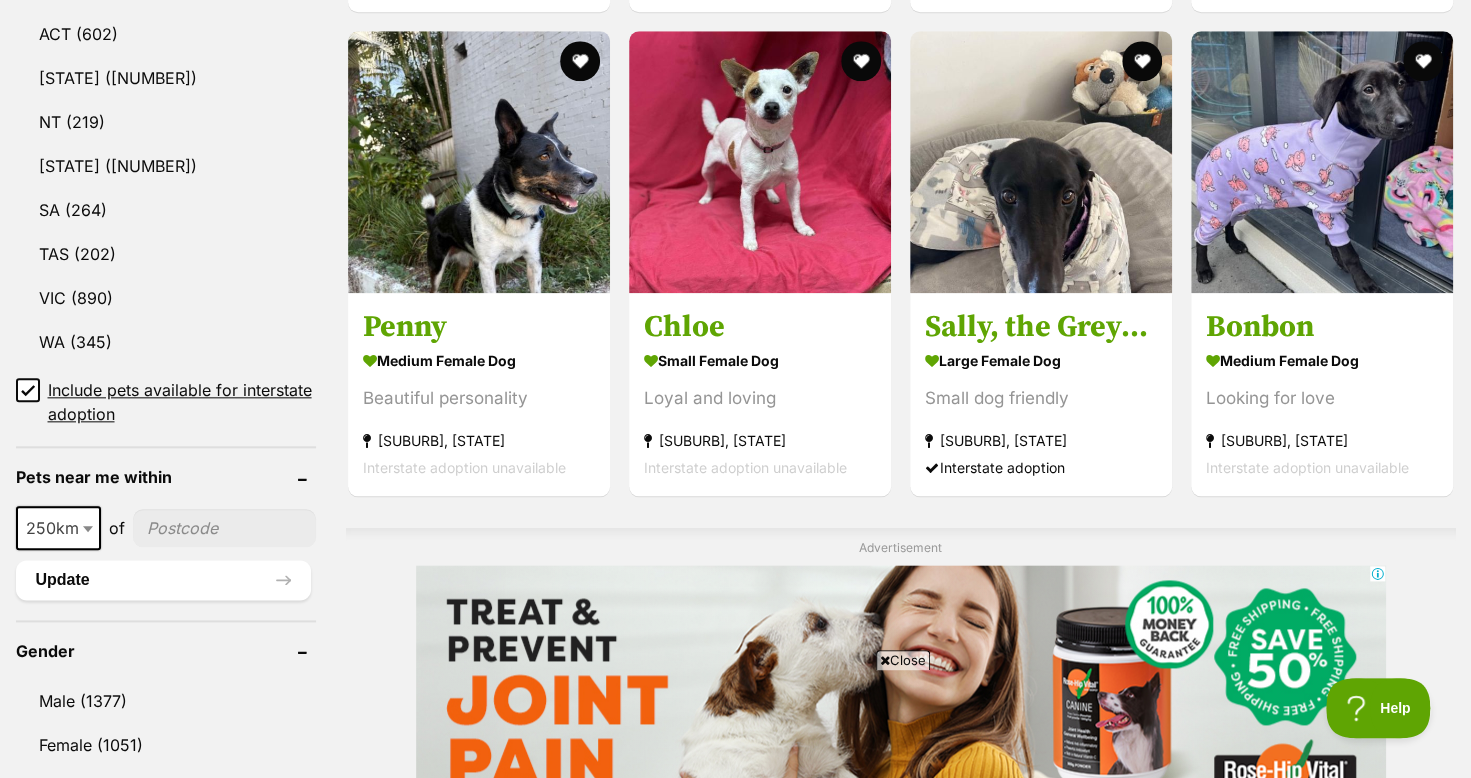 click at bounding box center [224, 528] 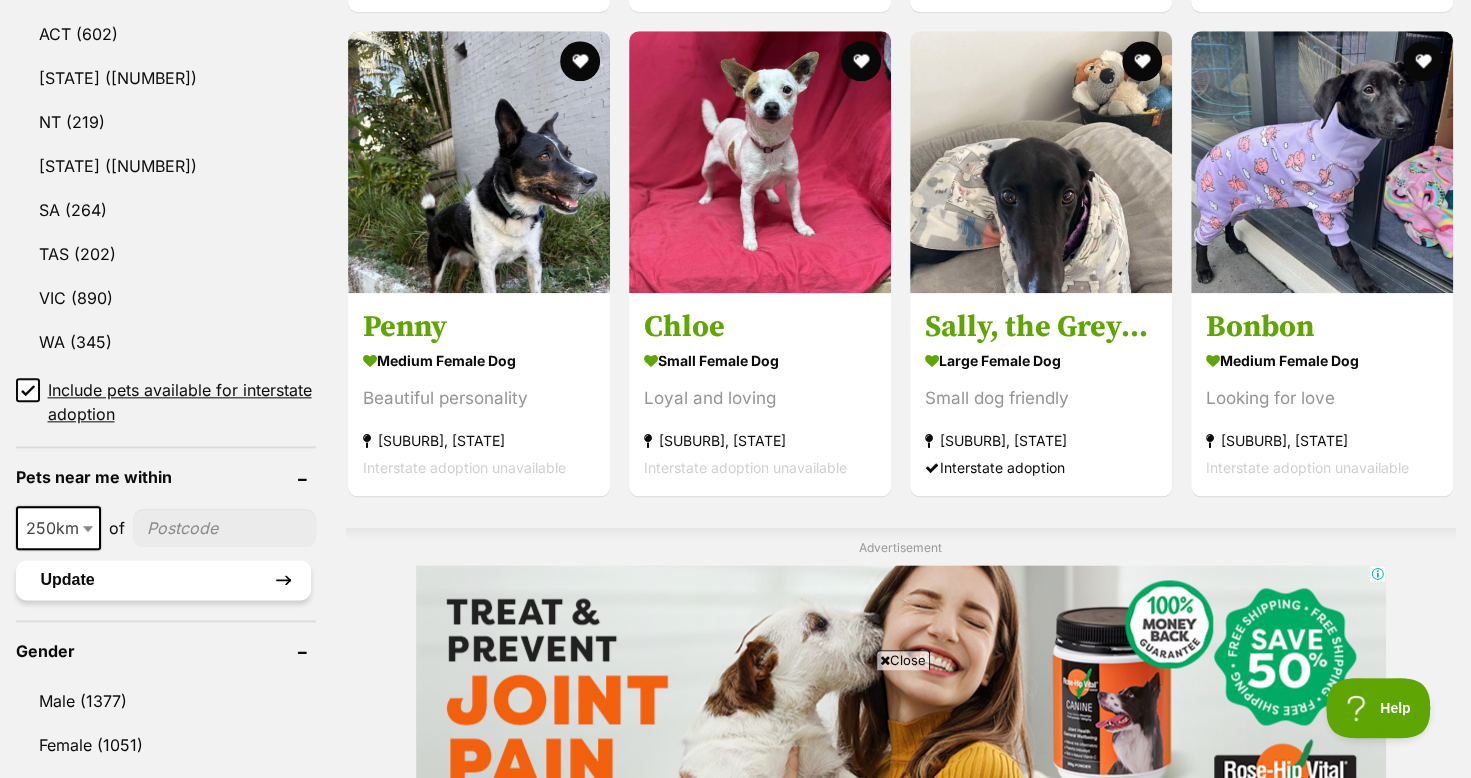type on "3059" 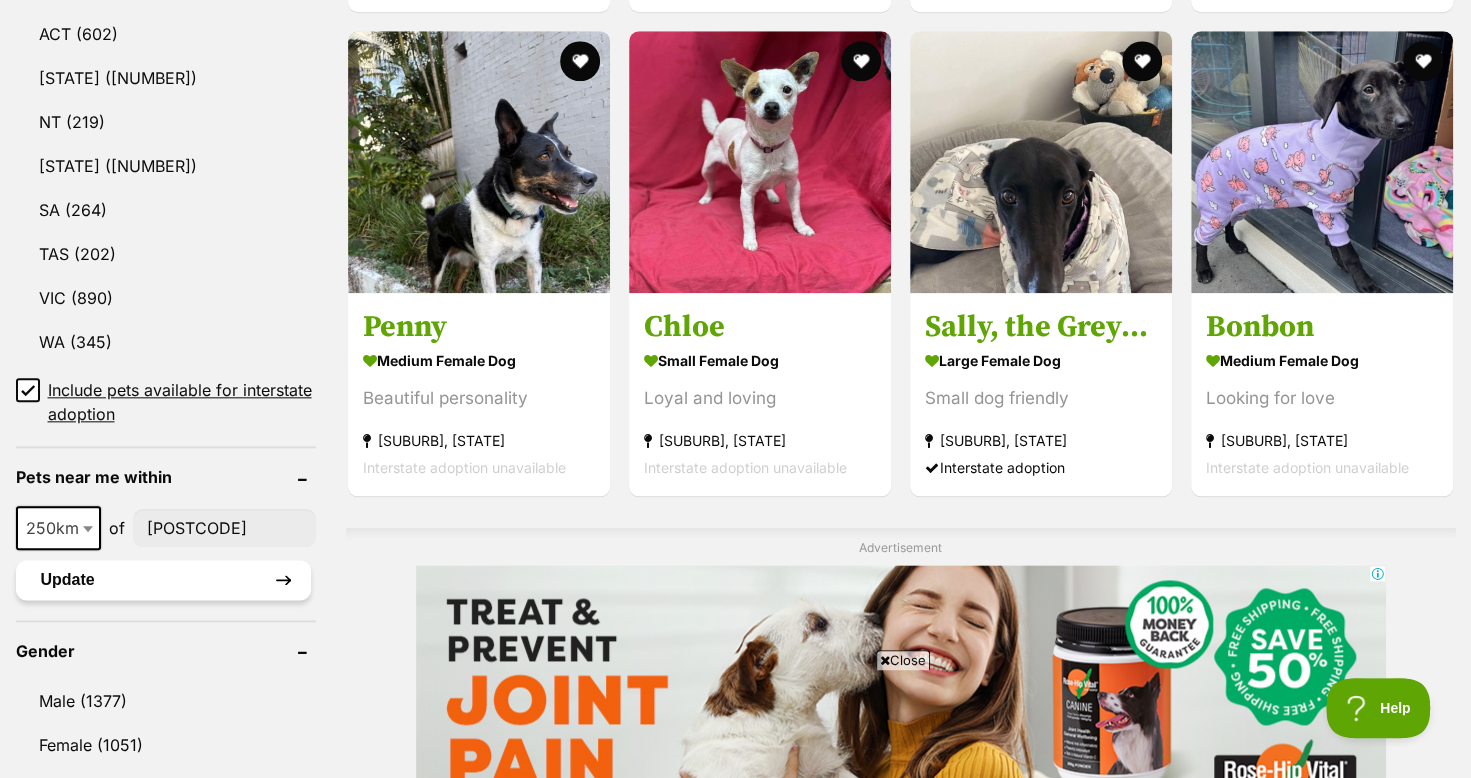 scroll, scrollTop: 0, scrollLeft: 0, axis: both 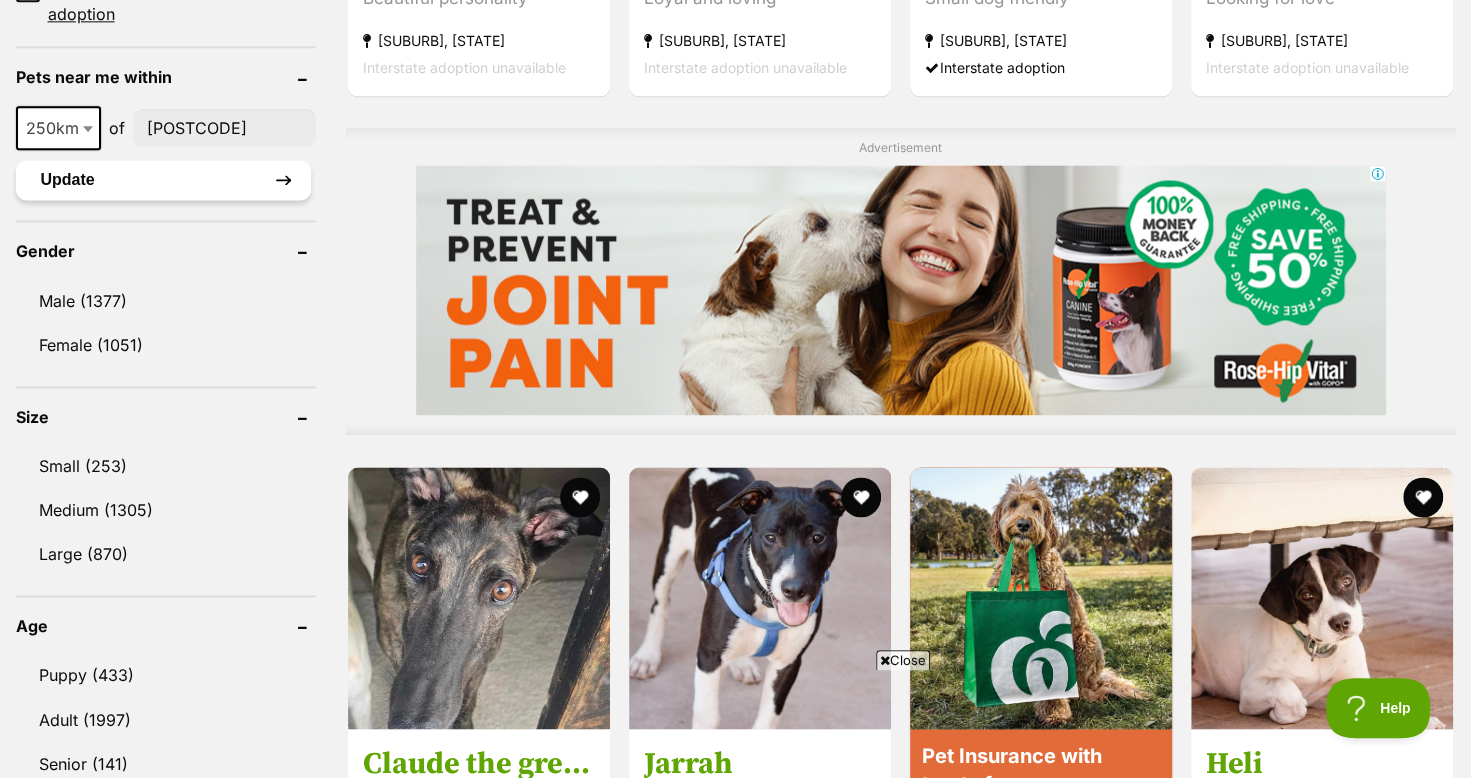 click on "Update" at bounding box center [163, 180] 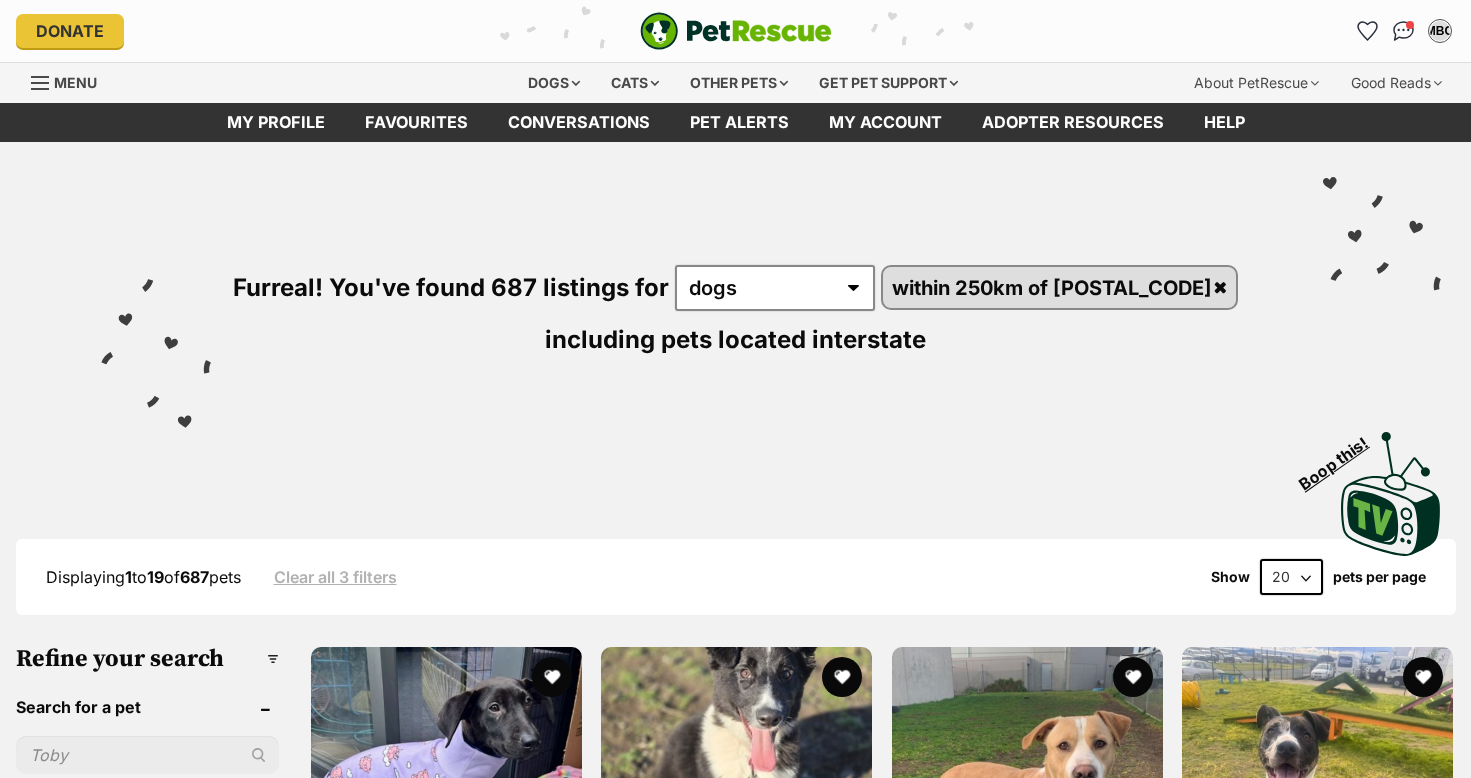 scroll, scrollTop: 211, scrollLeft: 0, axis: vertical 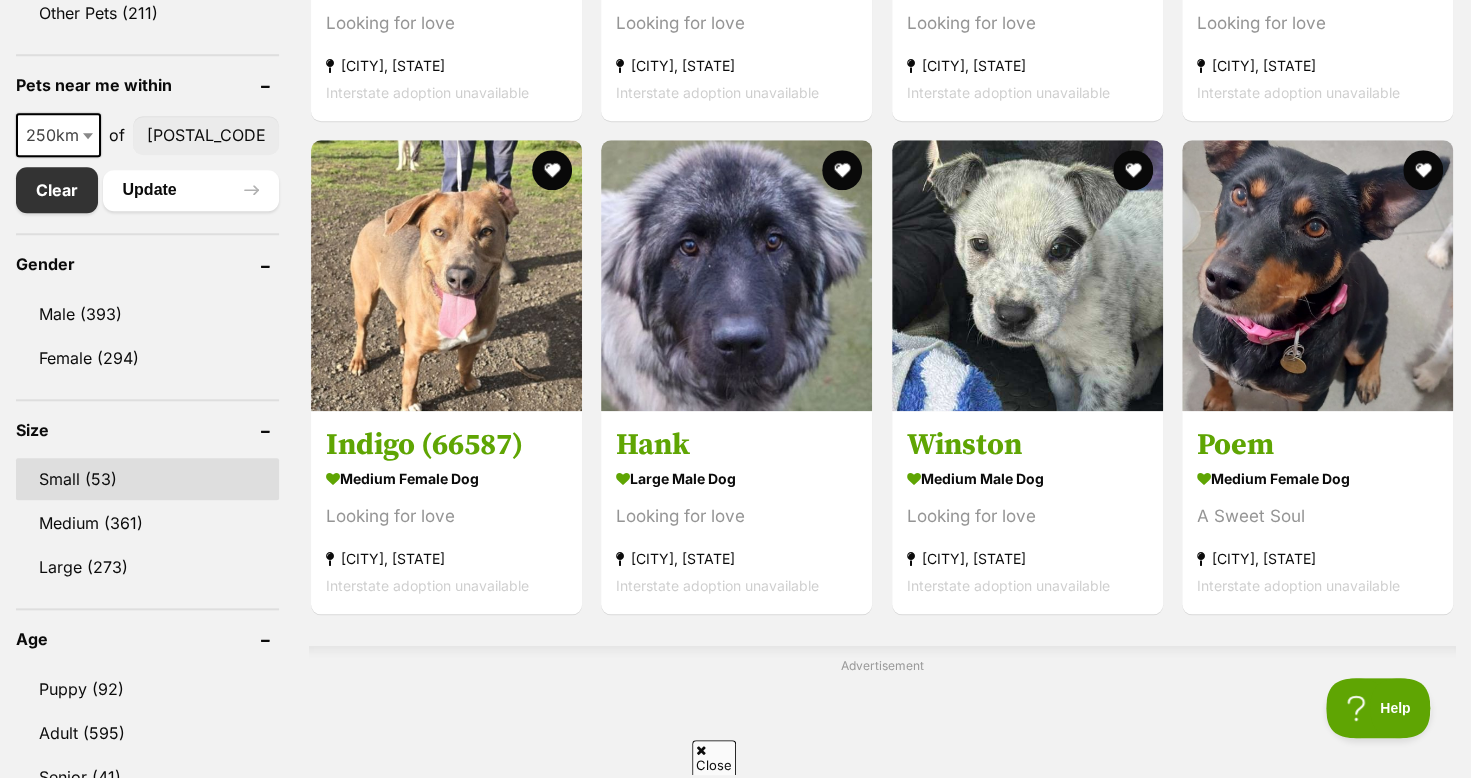 click on "Small (53)" at bounding box center (148, 479) 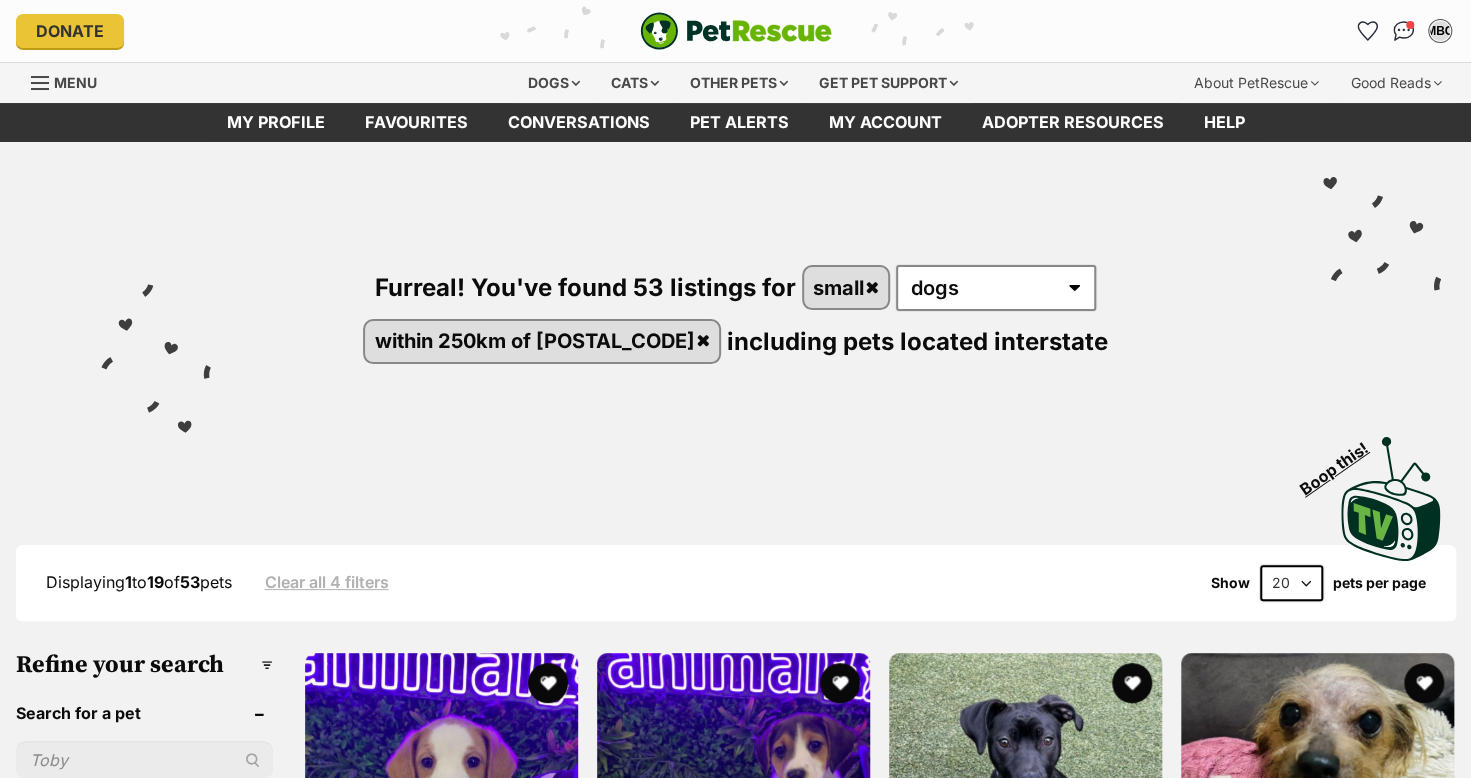 scroll, scrollTop: 134, scrollLeft: 0, axis: vertical 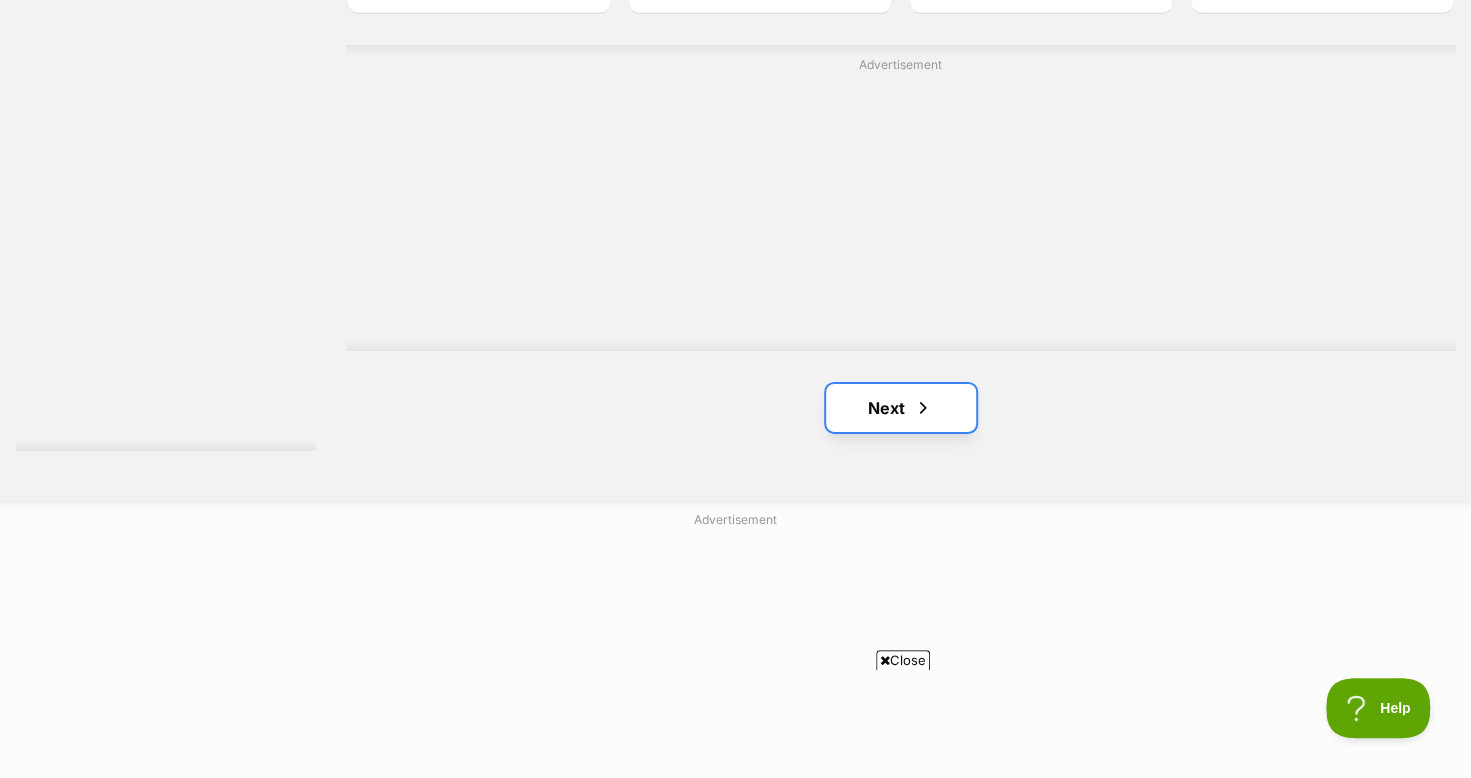 click on "Next" at bounding box center (901, 408) 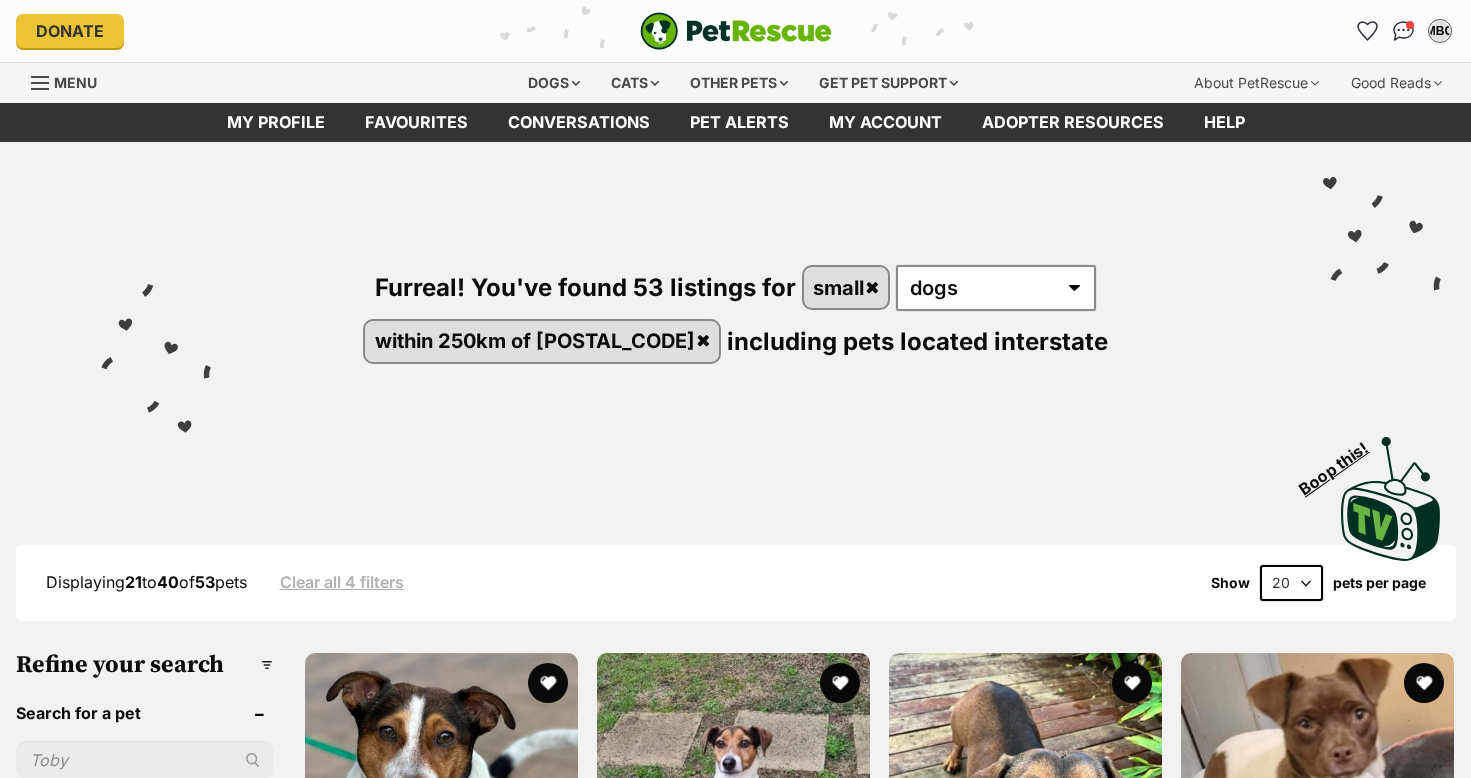 scroll, scrollTop: 0, scrollLeft: 0, axis: both 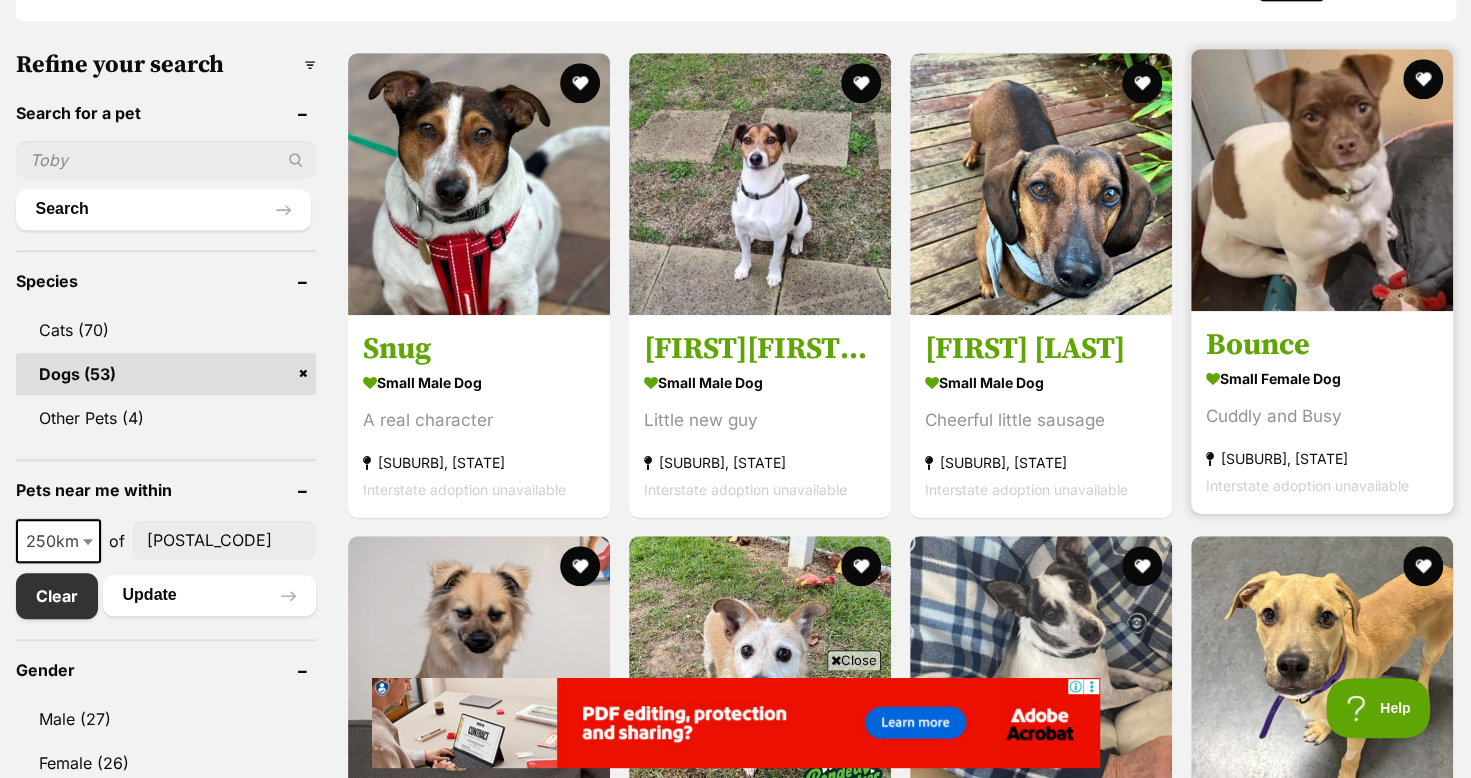 click at bounding box center [1322, 180] 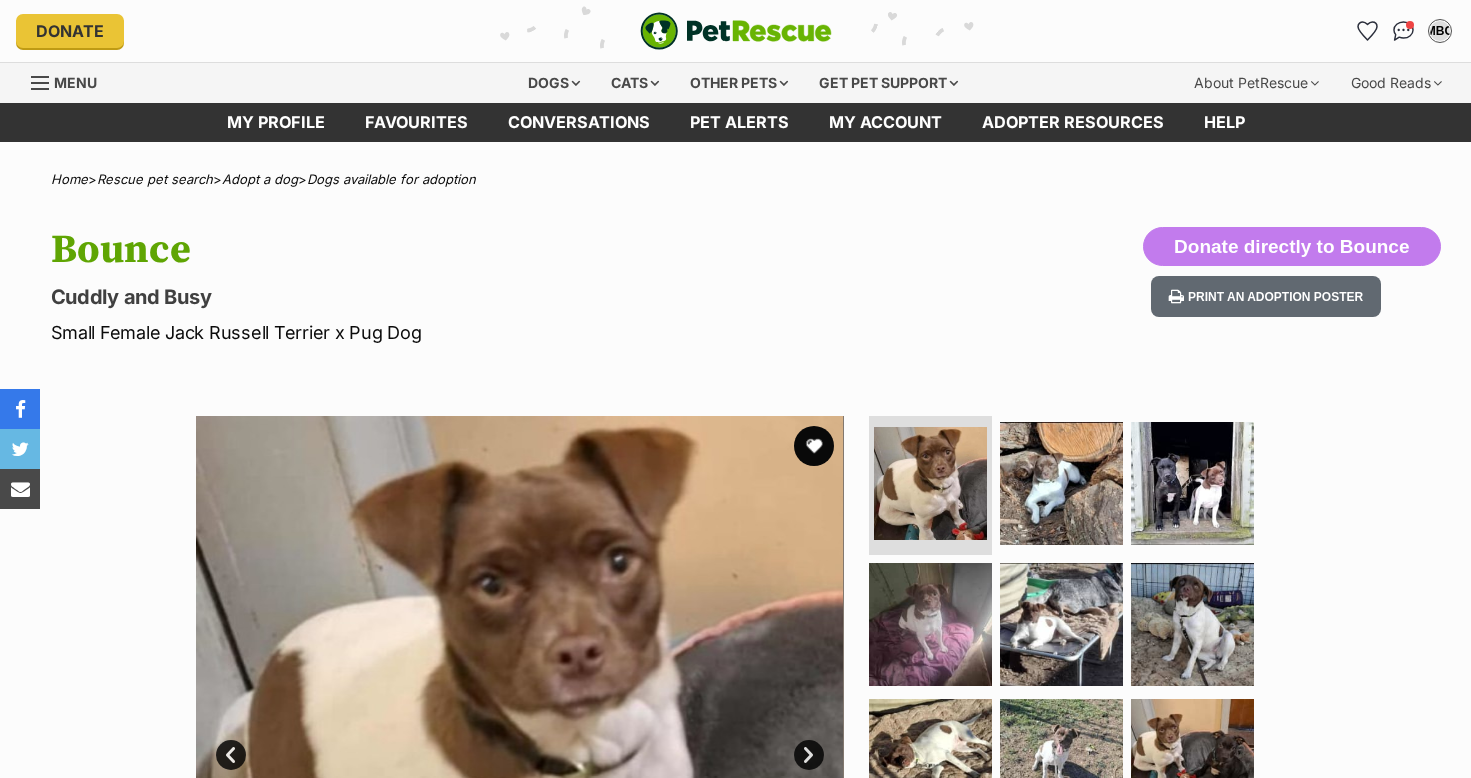 scroll, scrollTop: 0, scrollLeft: 0, axis: both 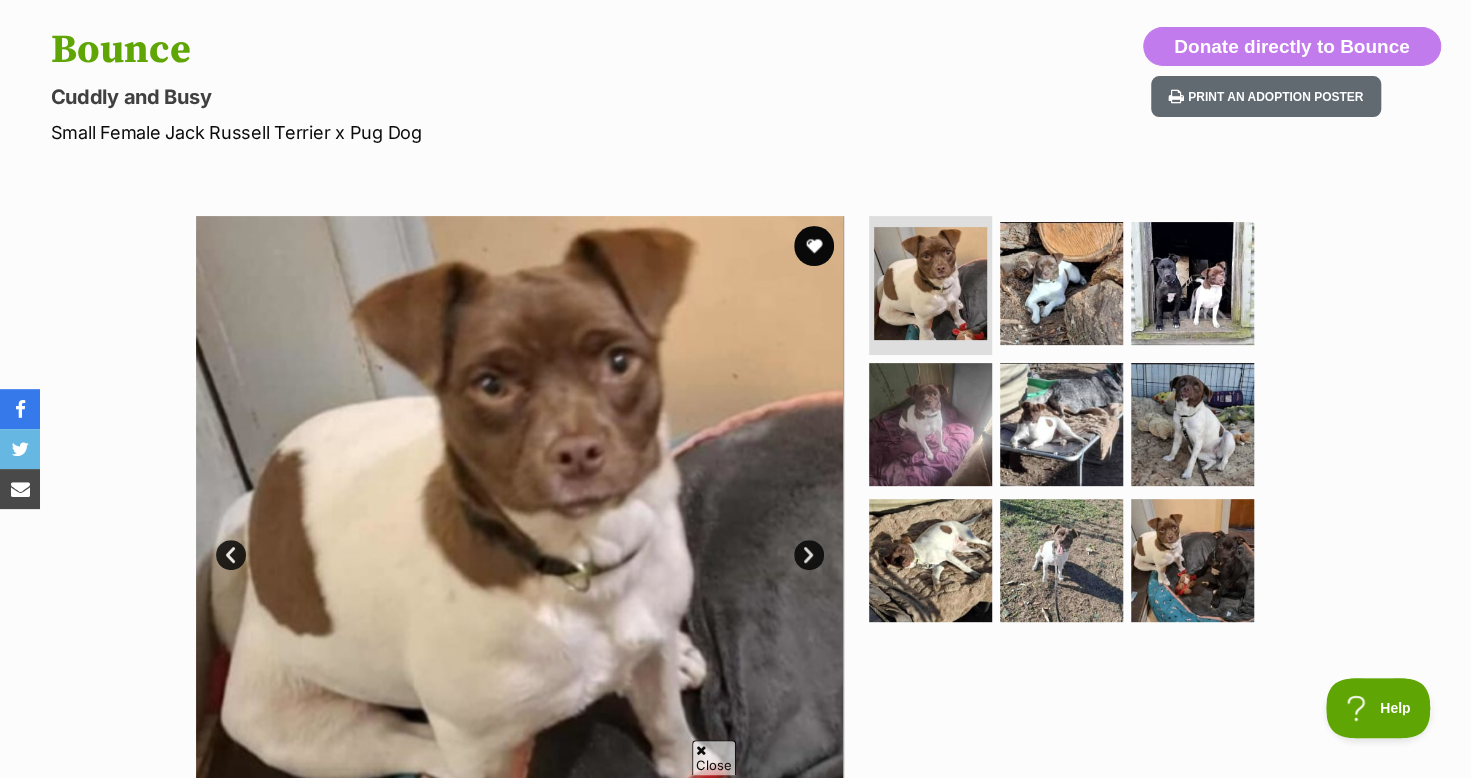 click on "Next" at bounding box center [809, 555] 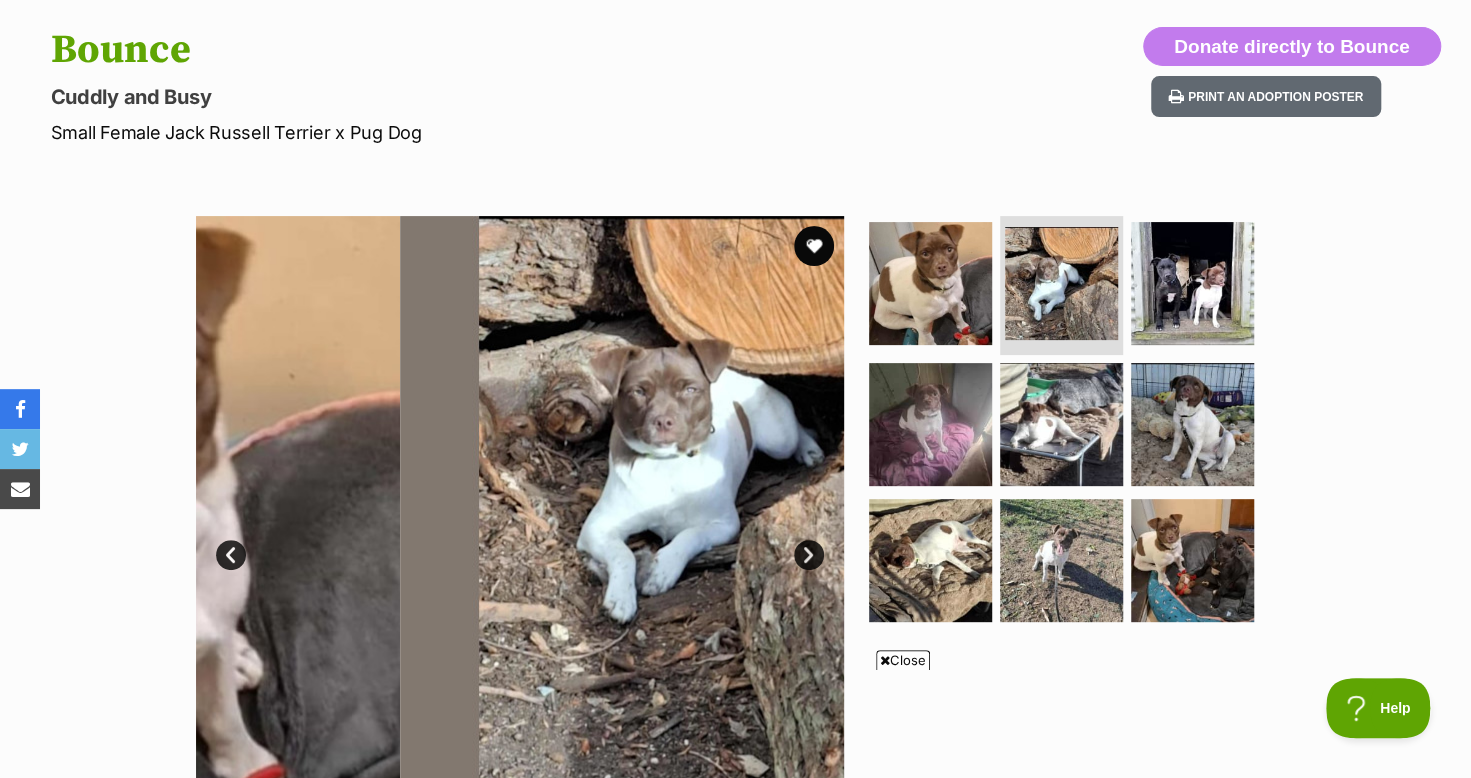 scroll, scrollTop: 0, scrollLeft: 0, axis: both 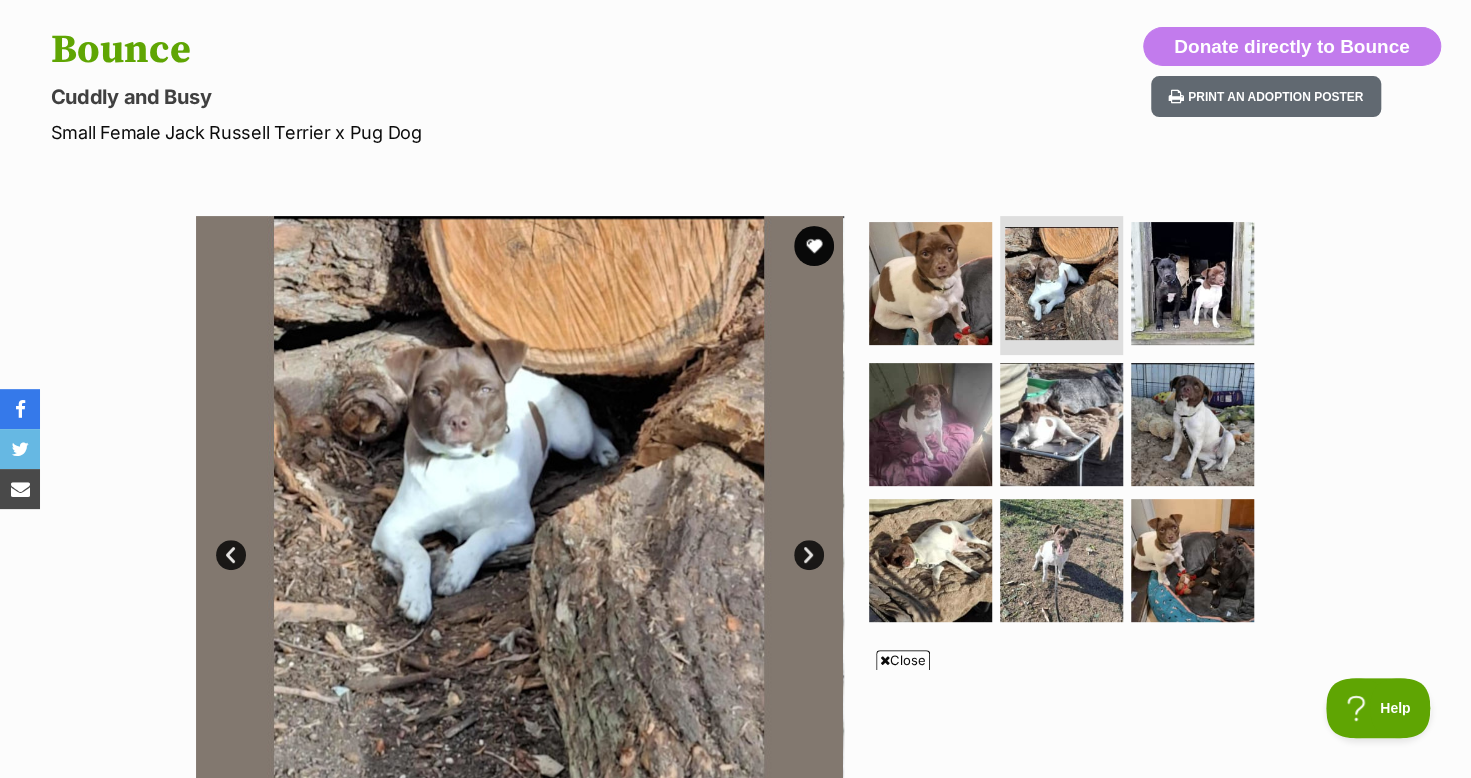 click on "Next" at bounding box center [809, 555] 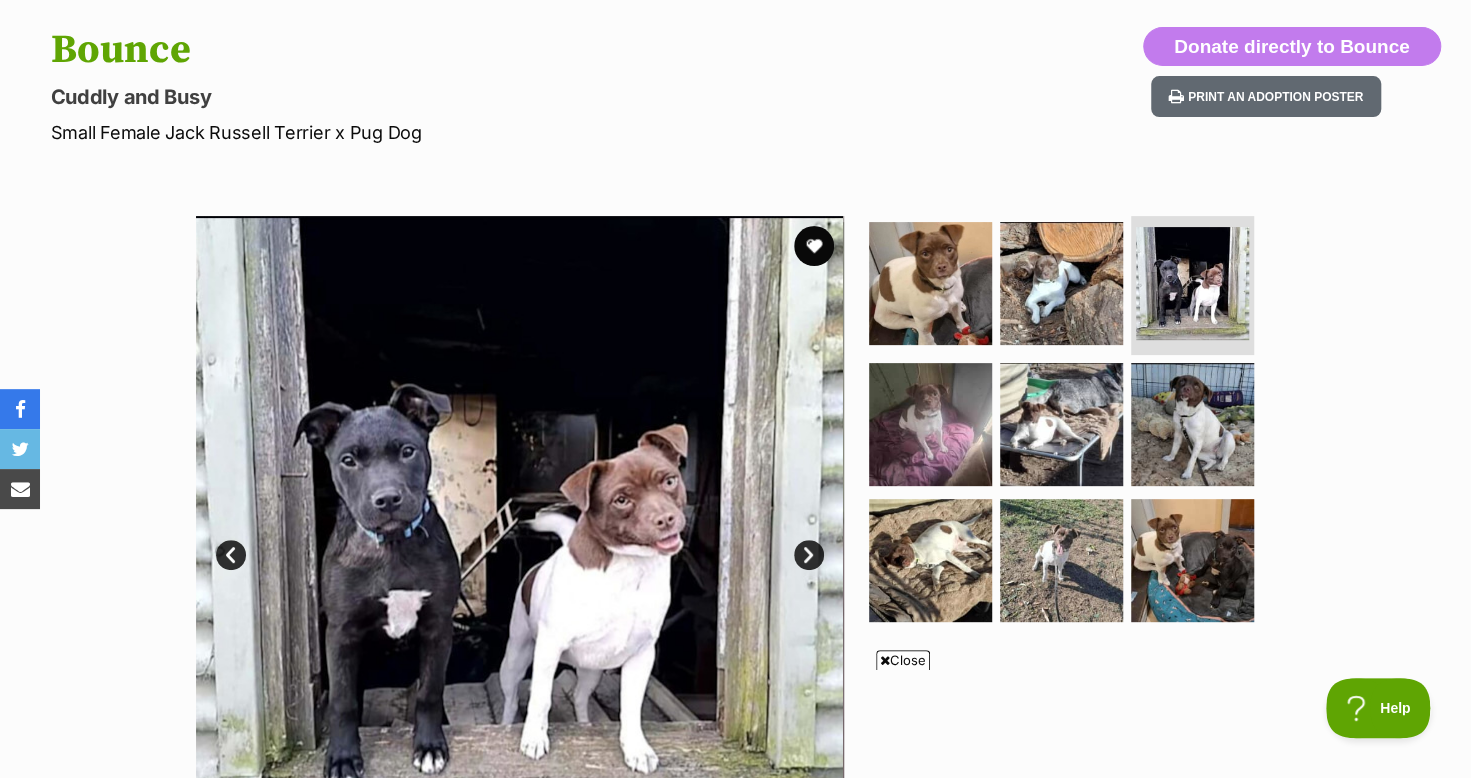 click on "Next" at bounding box center (809, 555) 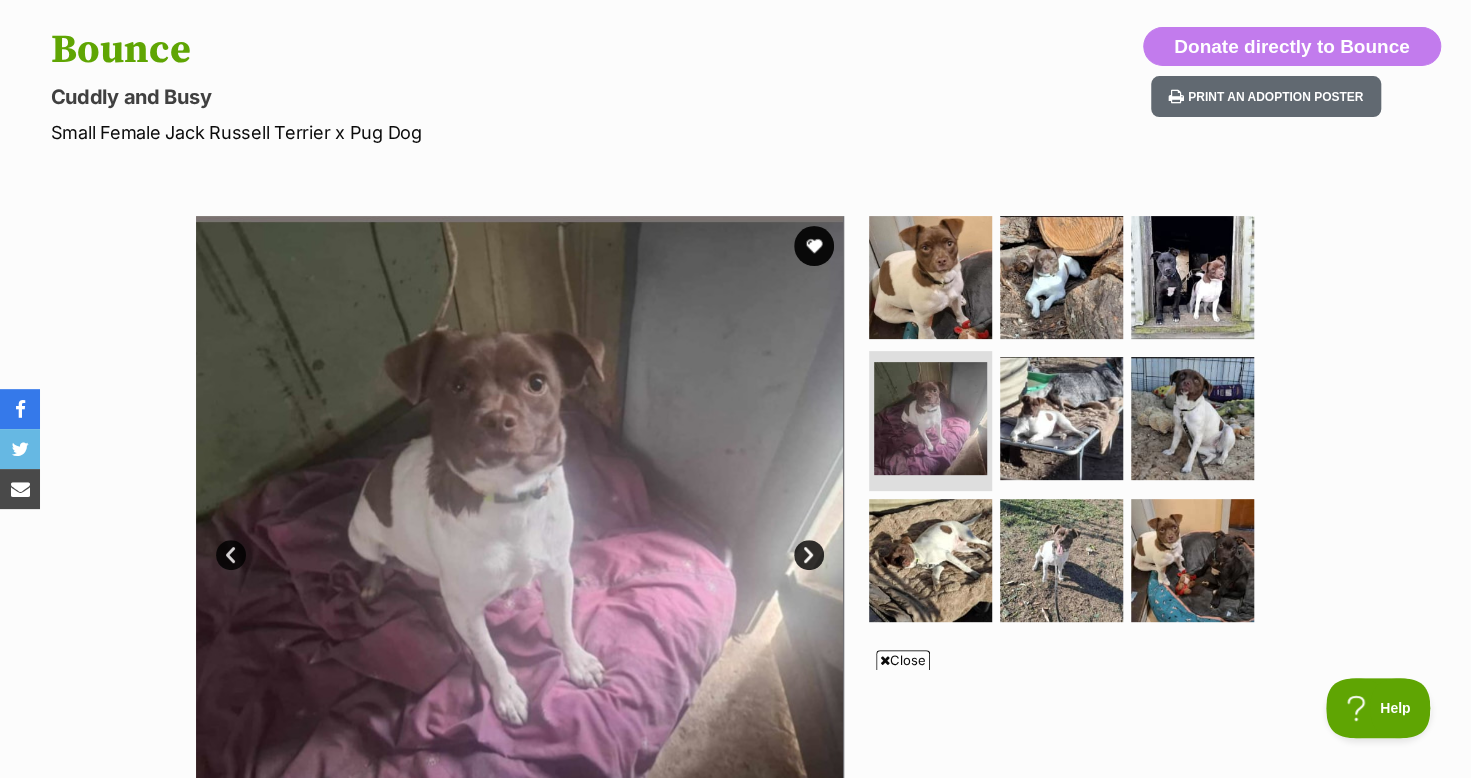 click on "Next" at bounding box center [809, 555] 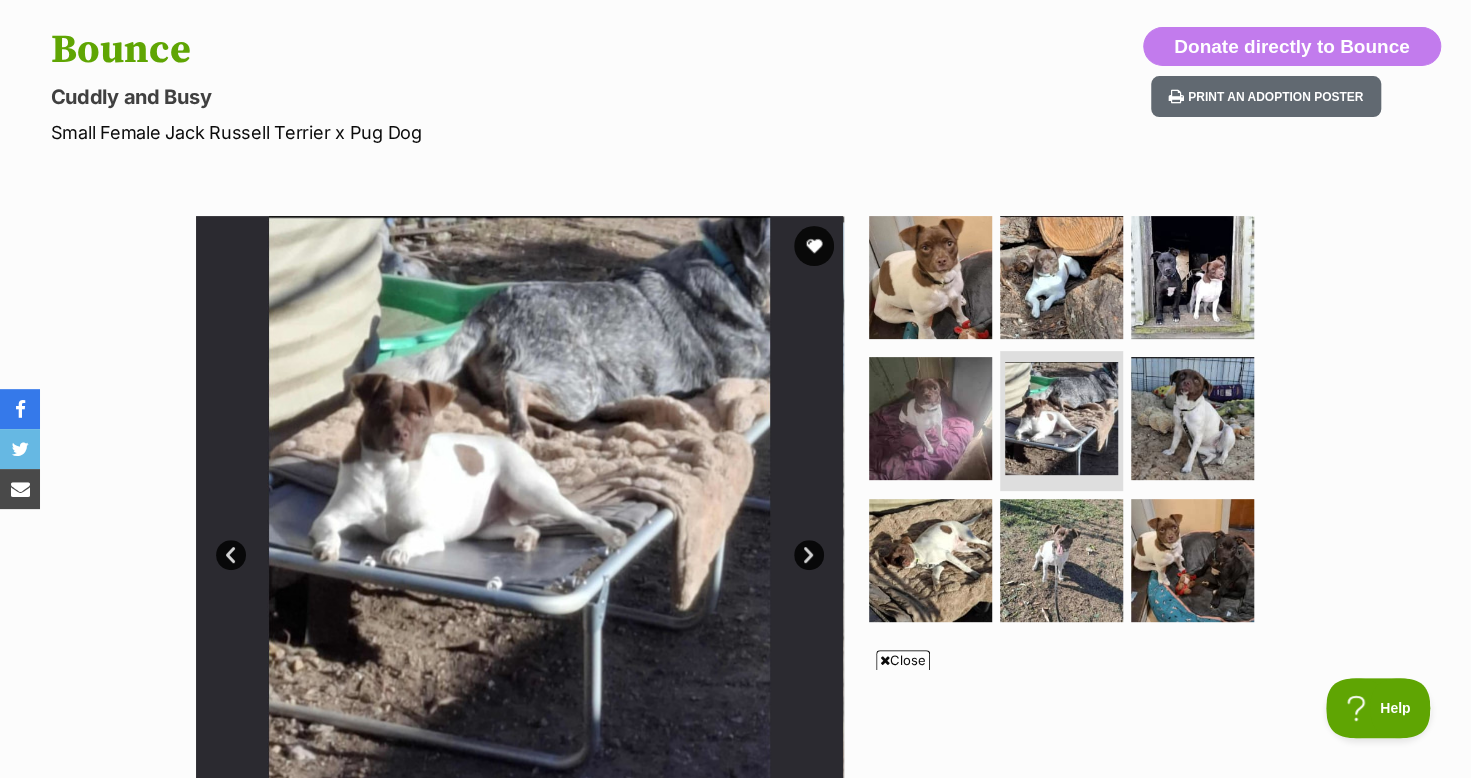 click on "Next" at bounding box center [809, 555] 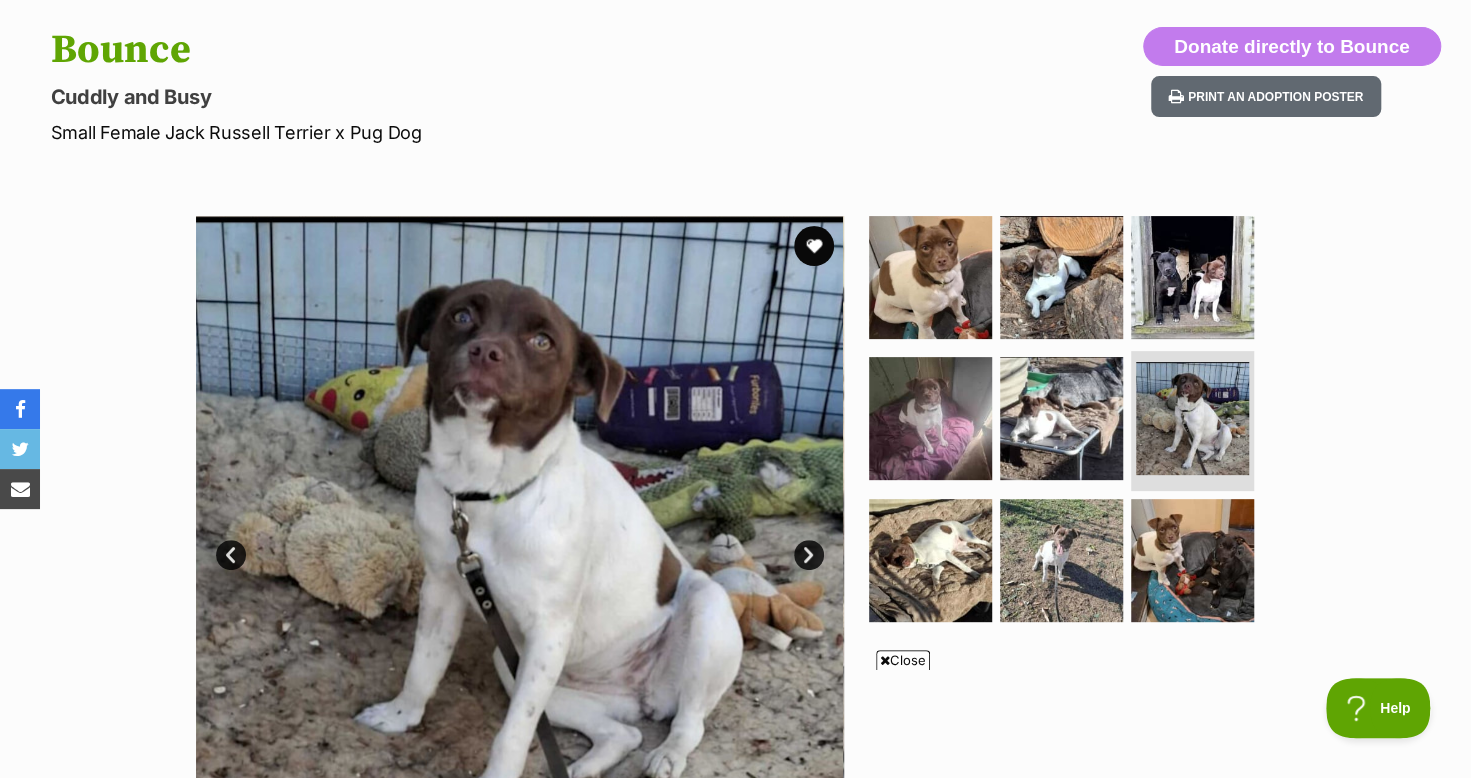 click on "Next" at bounding box center [809, 555] 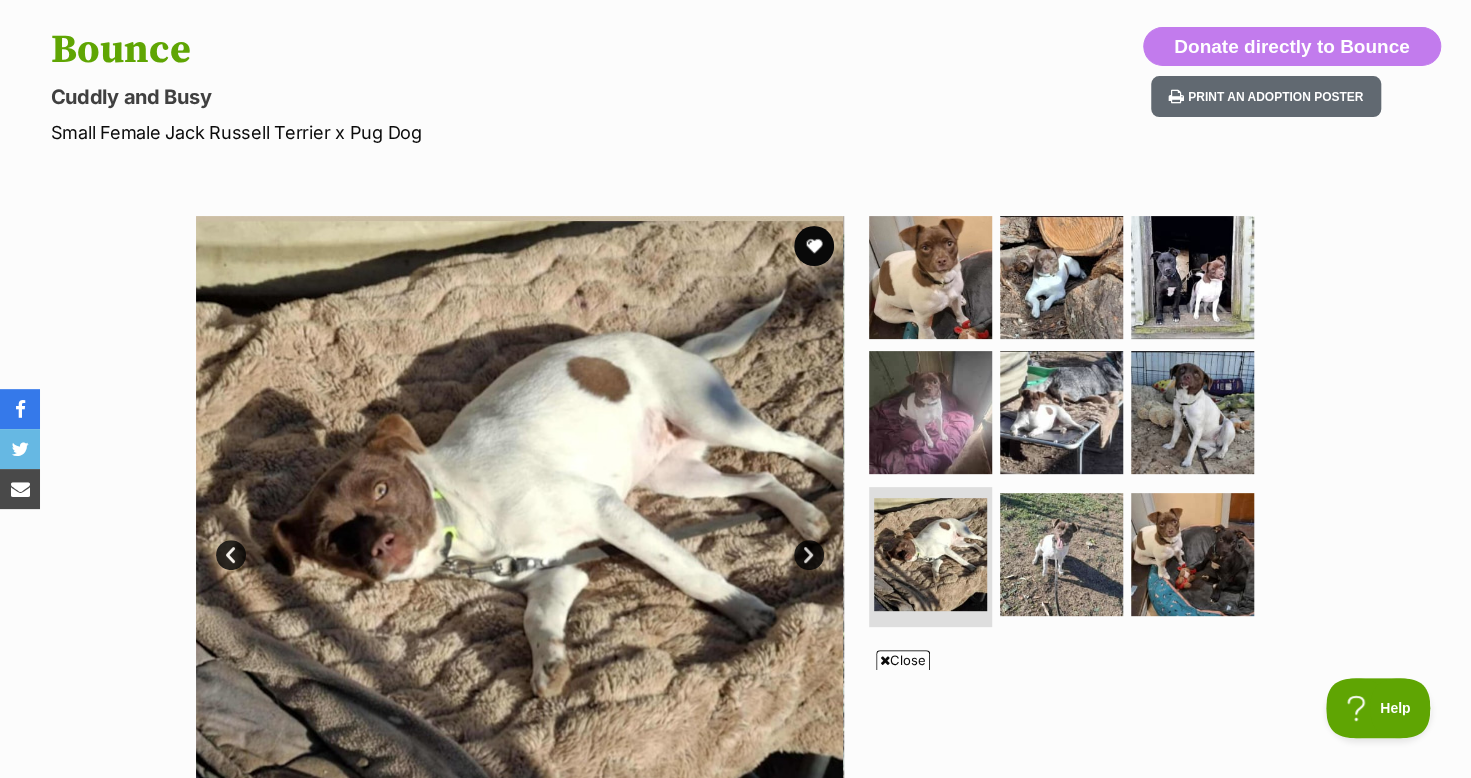 click on "Next" at bounding box center (809, 555) 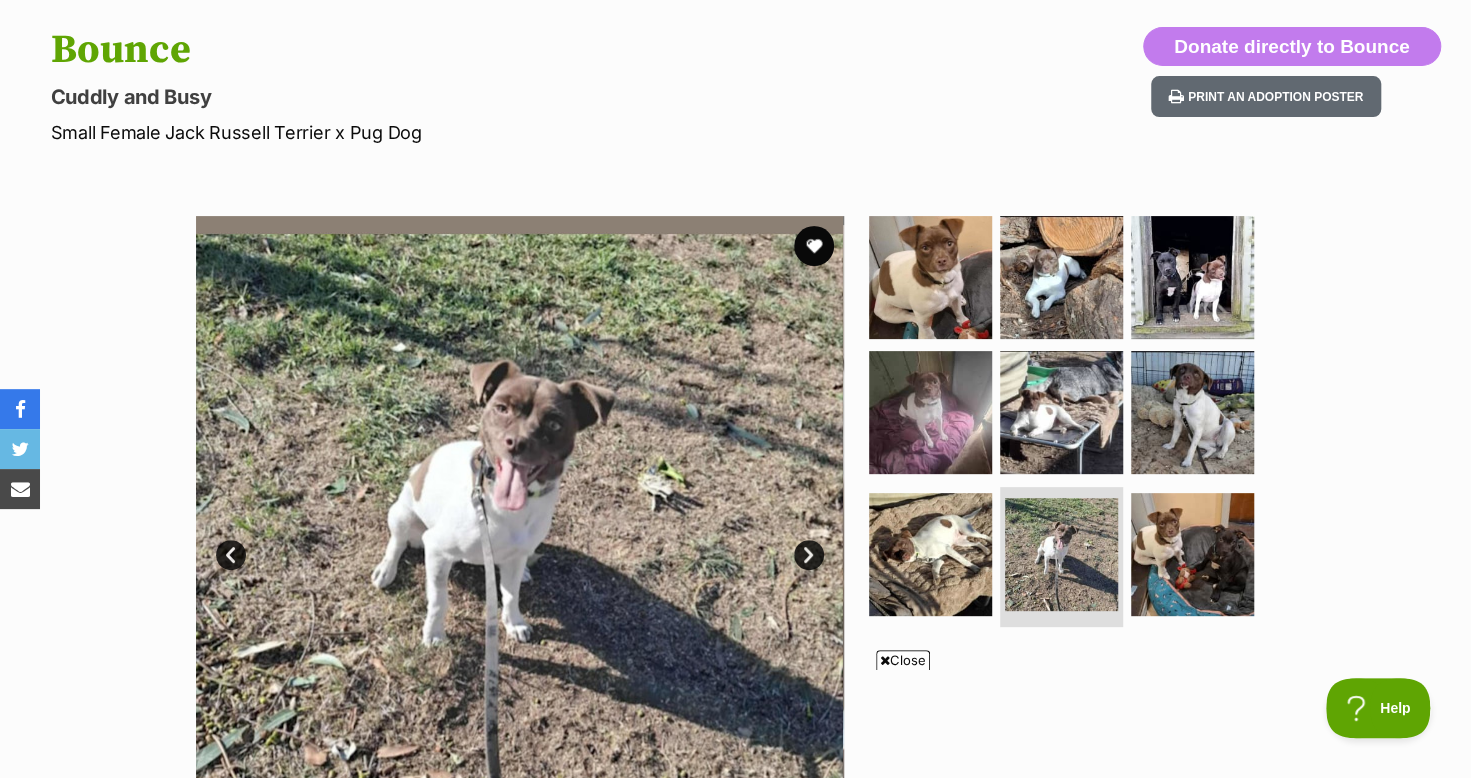 click on "Next" at bounding box center (809, 555) 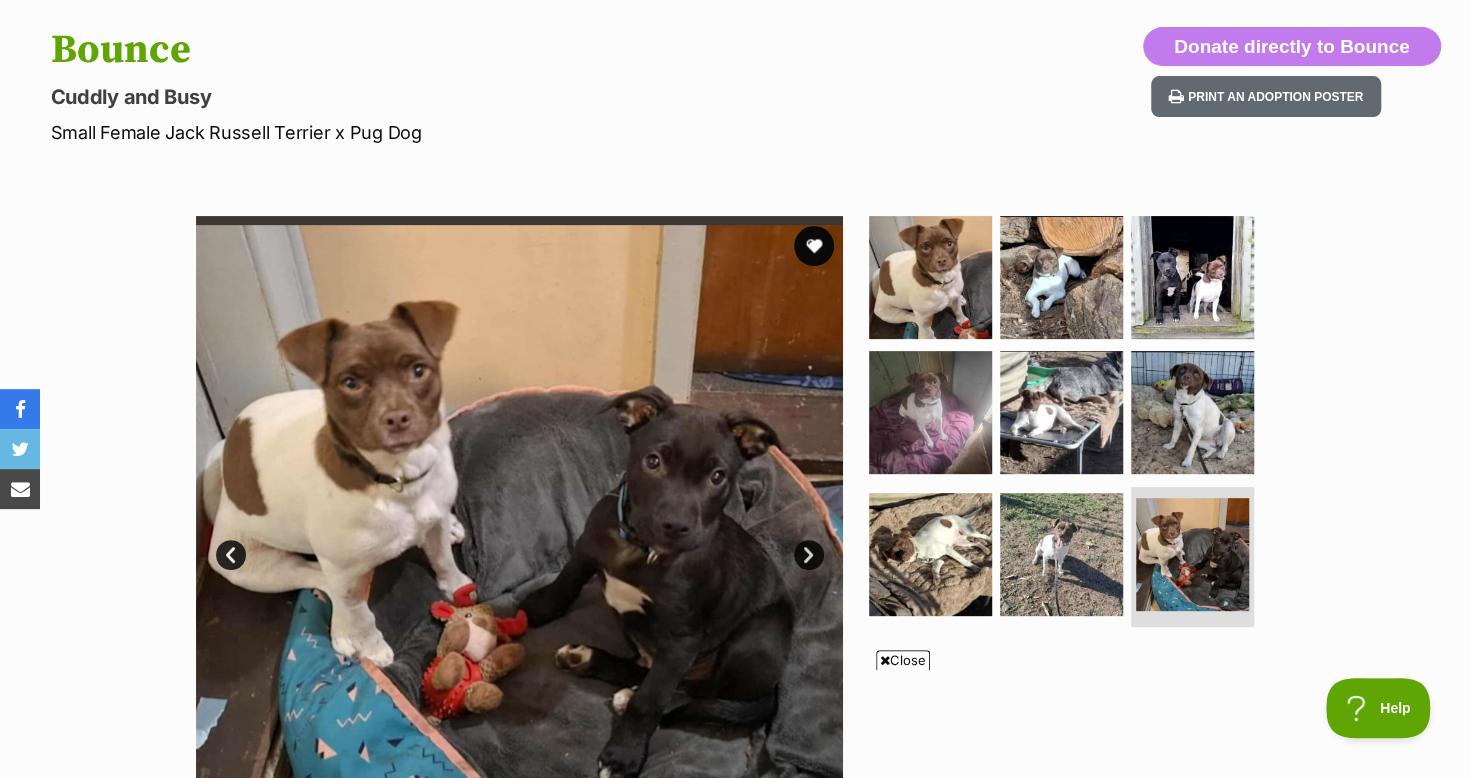 click on "Next" at bounding box center (809, 555) 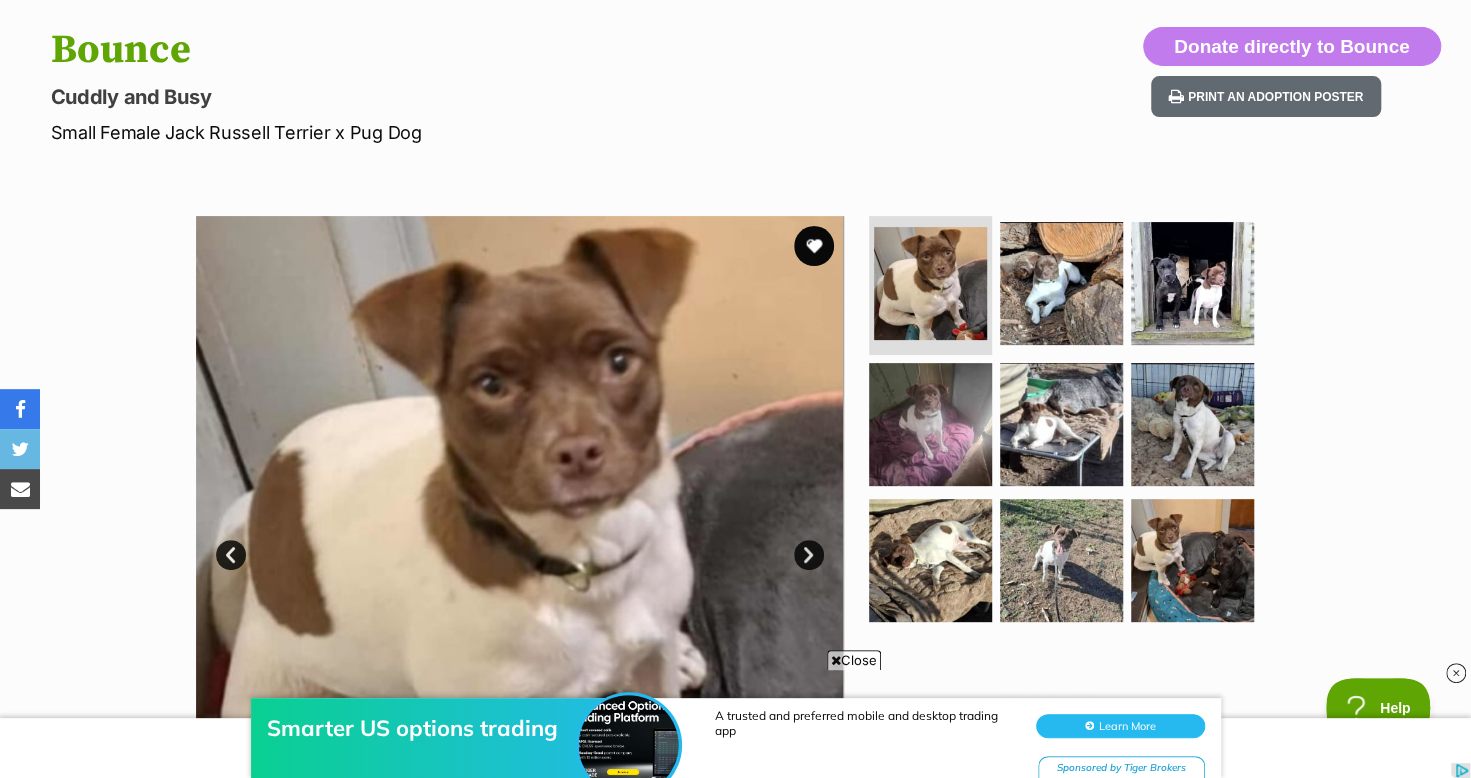 scroll, scrollTop: 0, scrollLeft: 0, axis: both 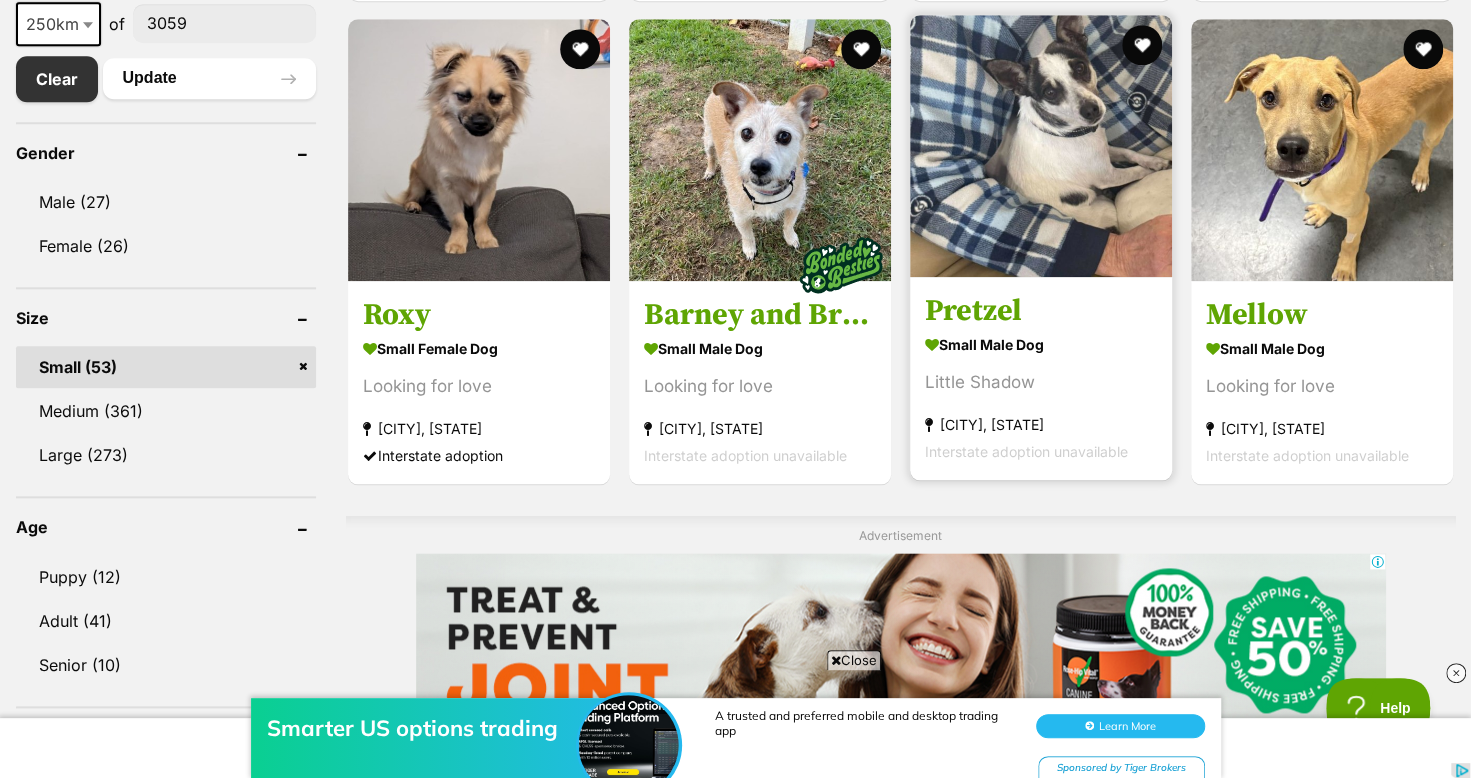 click at bounding box center (1041, 146) 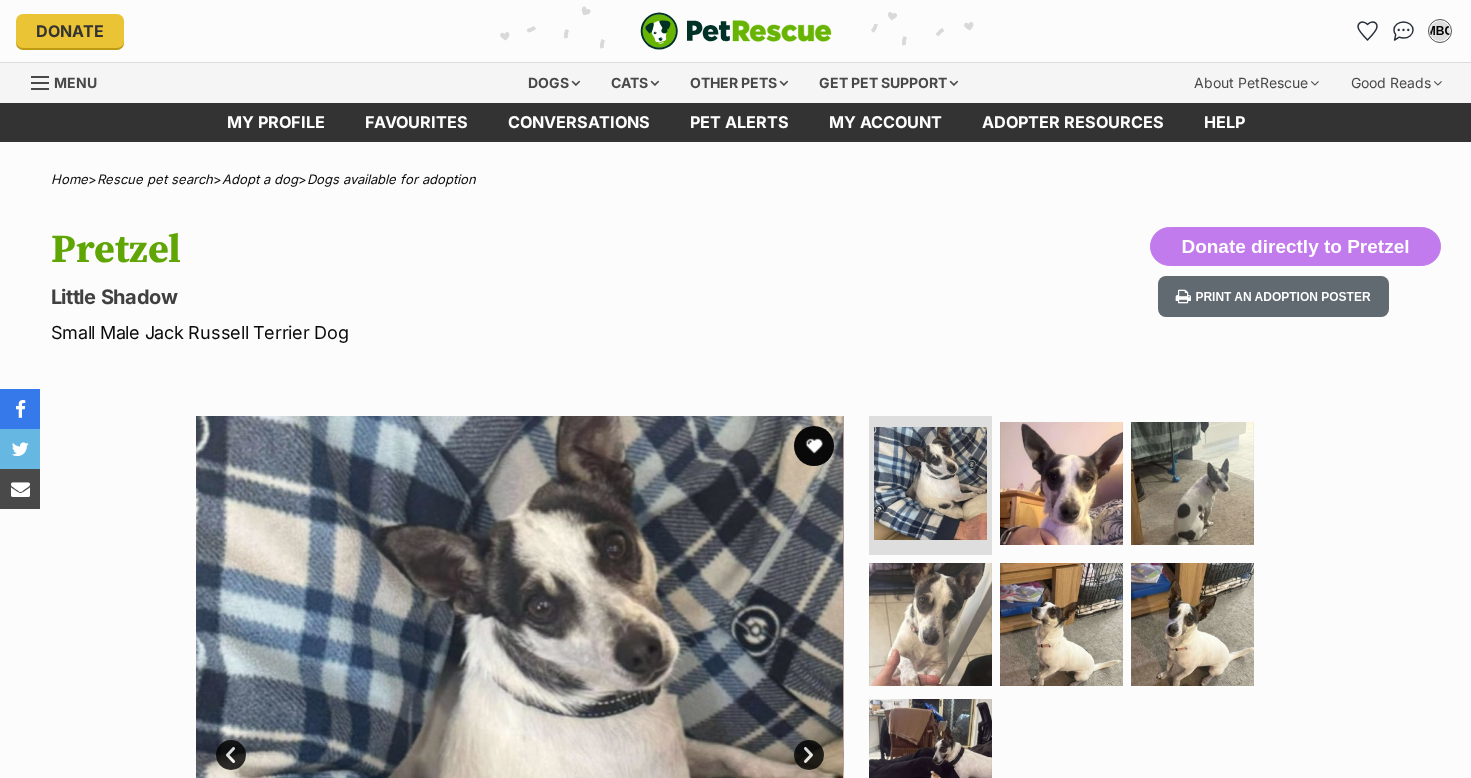 scroll, scrollTop: 0, scrollLeft: 0, axis: both 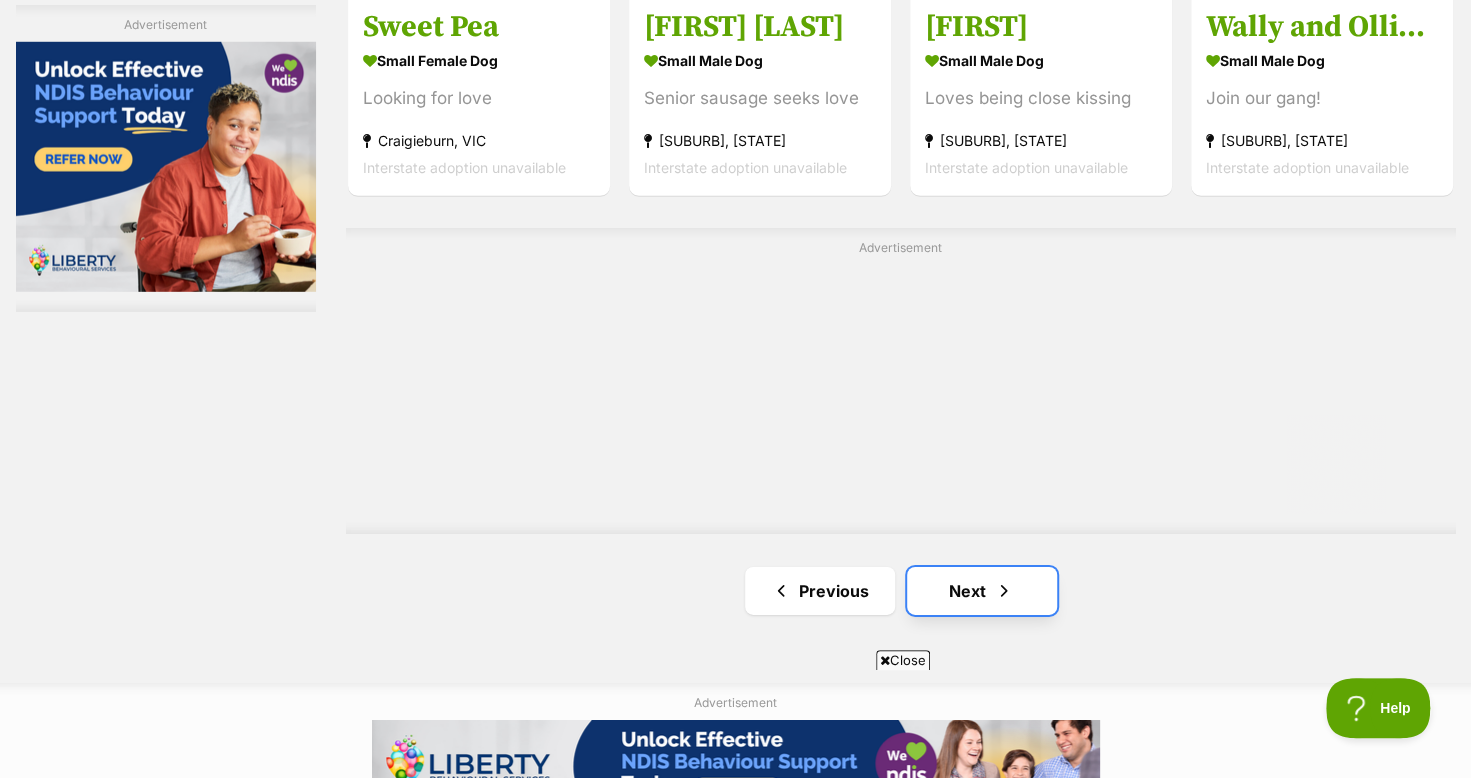 click on "Next" at bounding box center (982, 591) 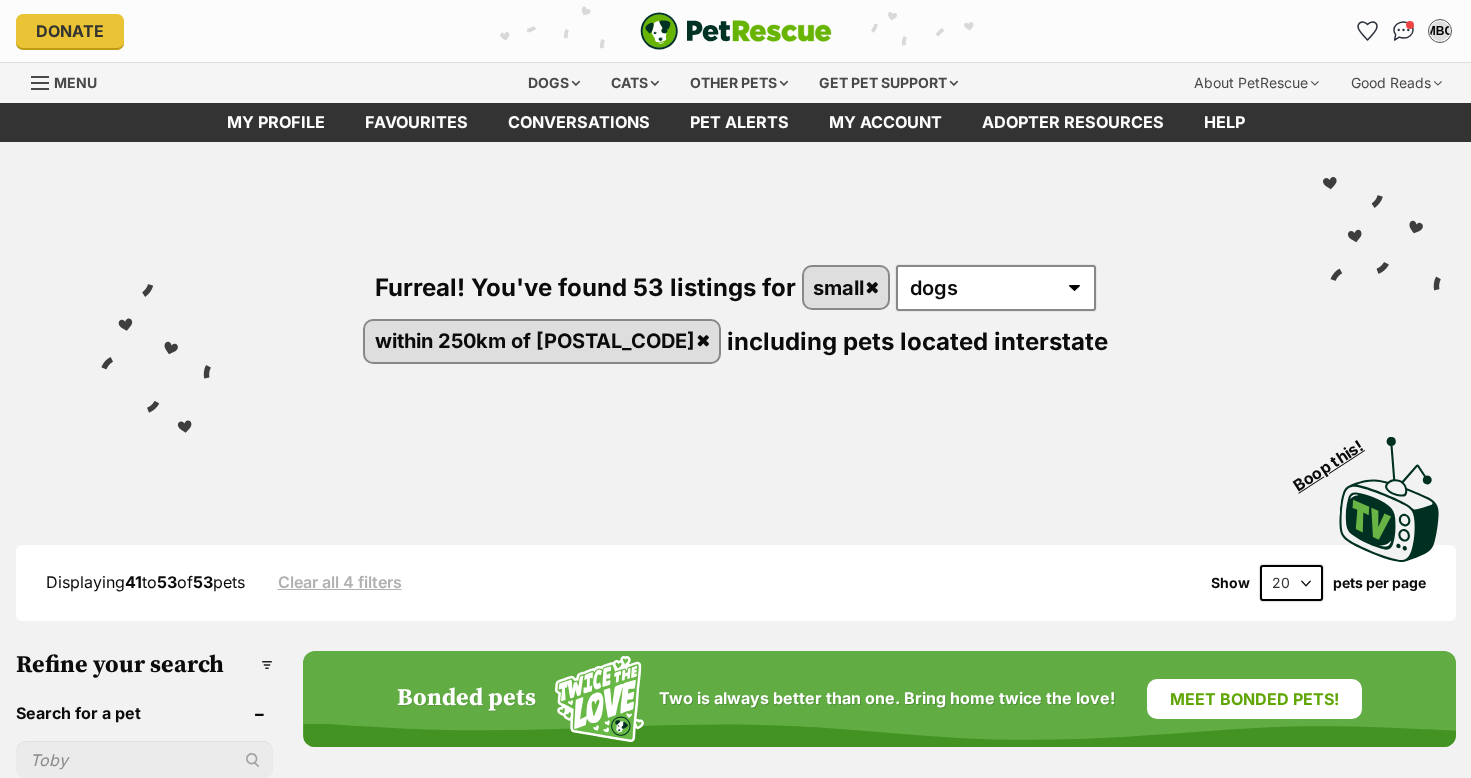 scroll, scrollTop: 0, scrollLeft: 0, axis: both 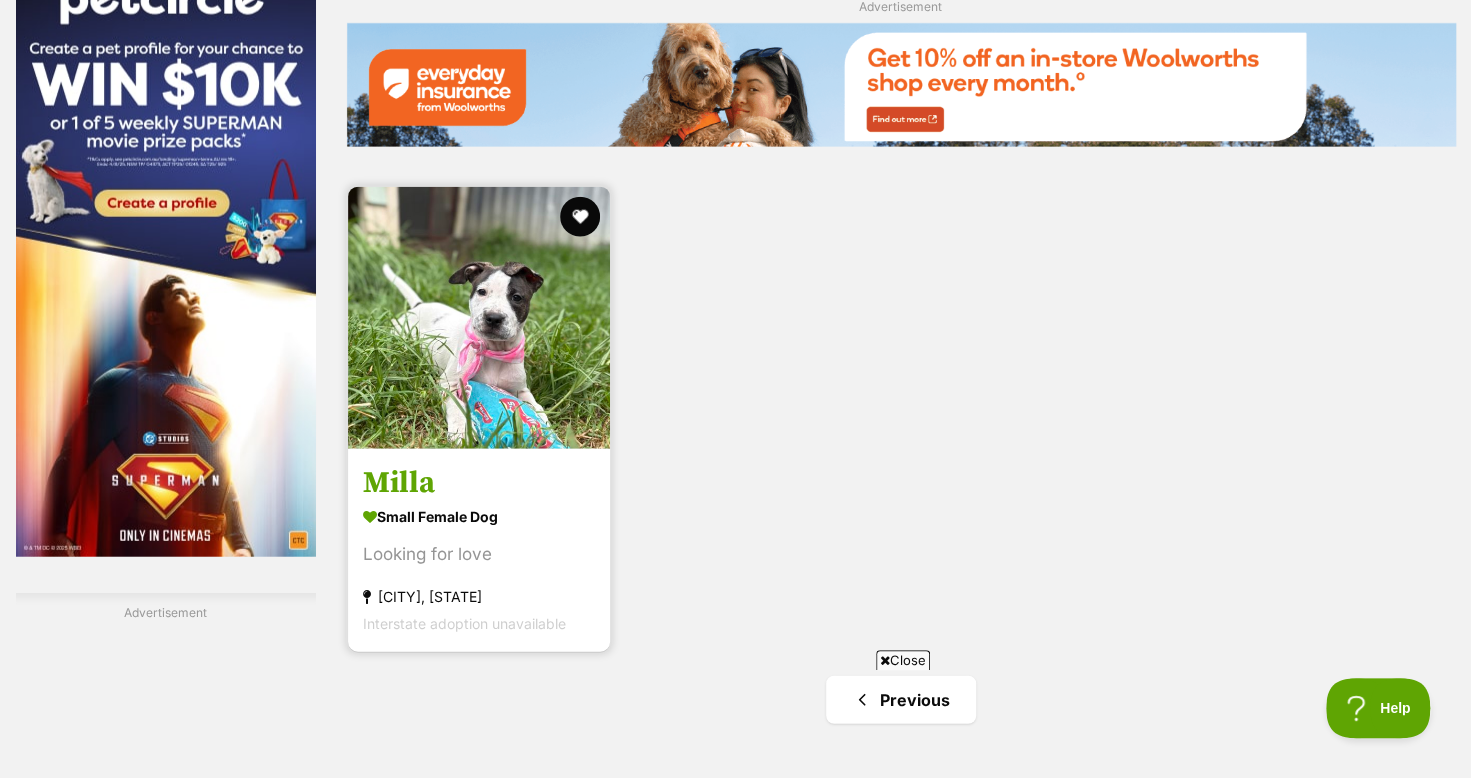 click at bounding box center [479, 318] 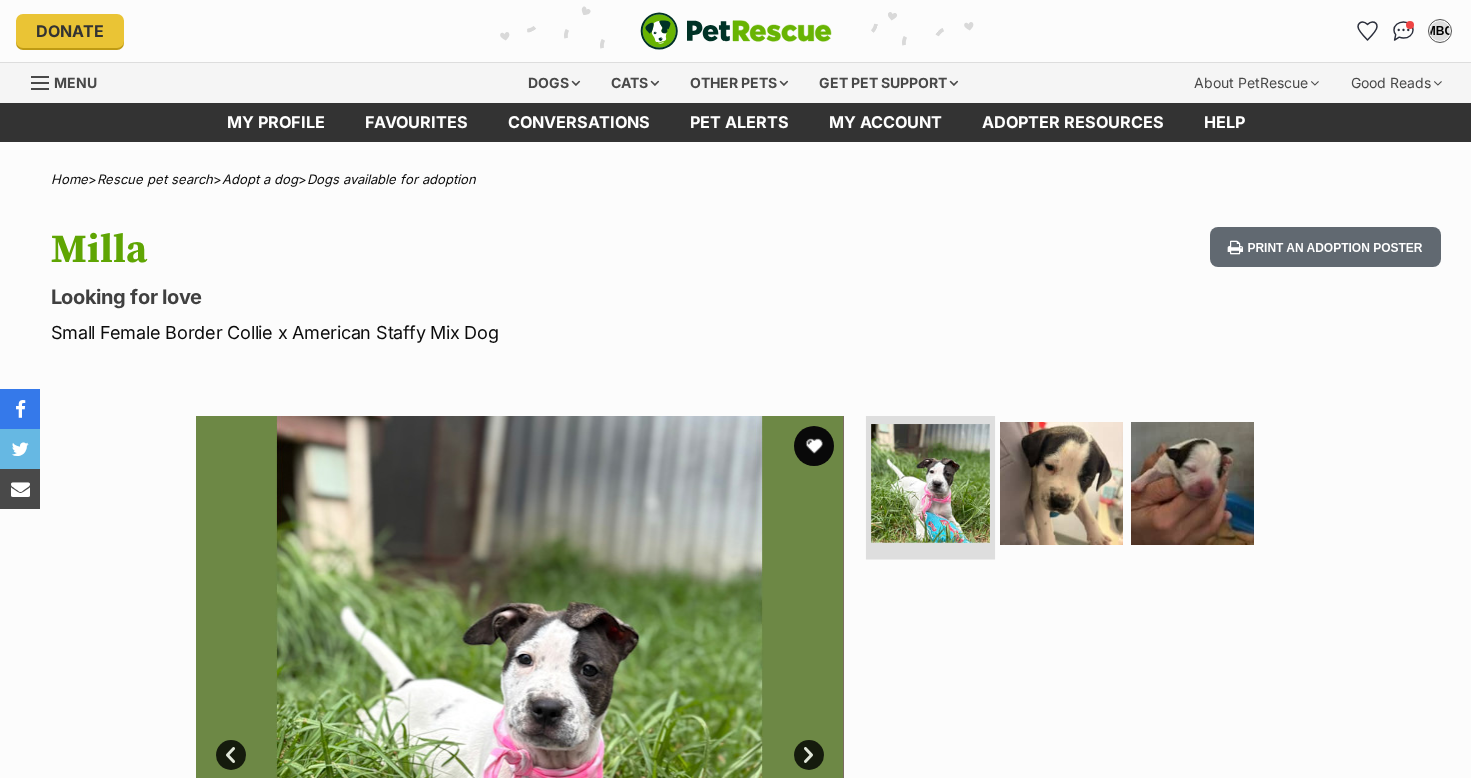scroll, scrollTop: 0, scrollLeft: 0, axis: both 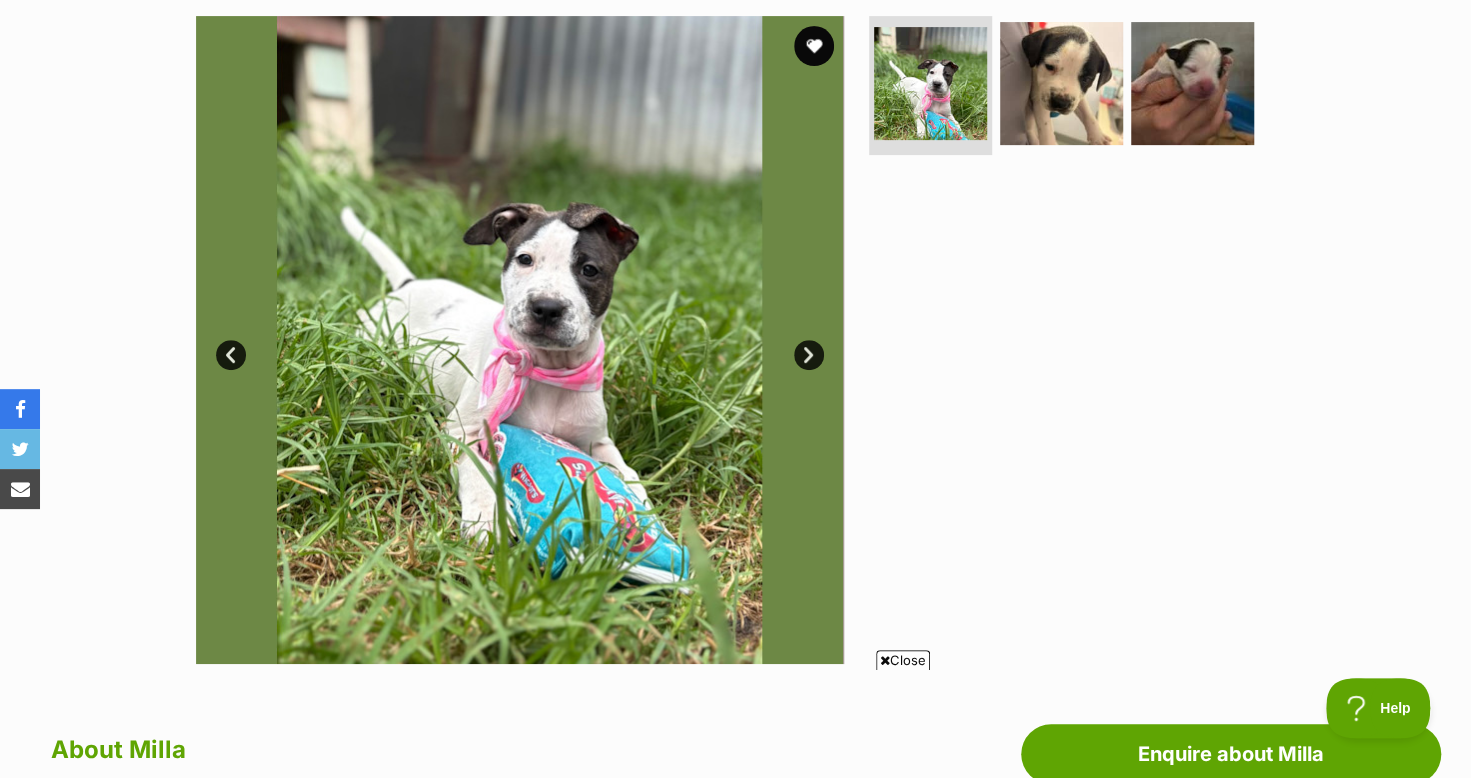 click on "Next" at bounding box center (809, 355) 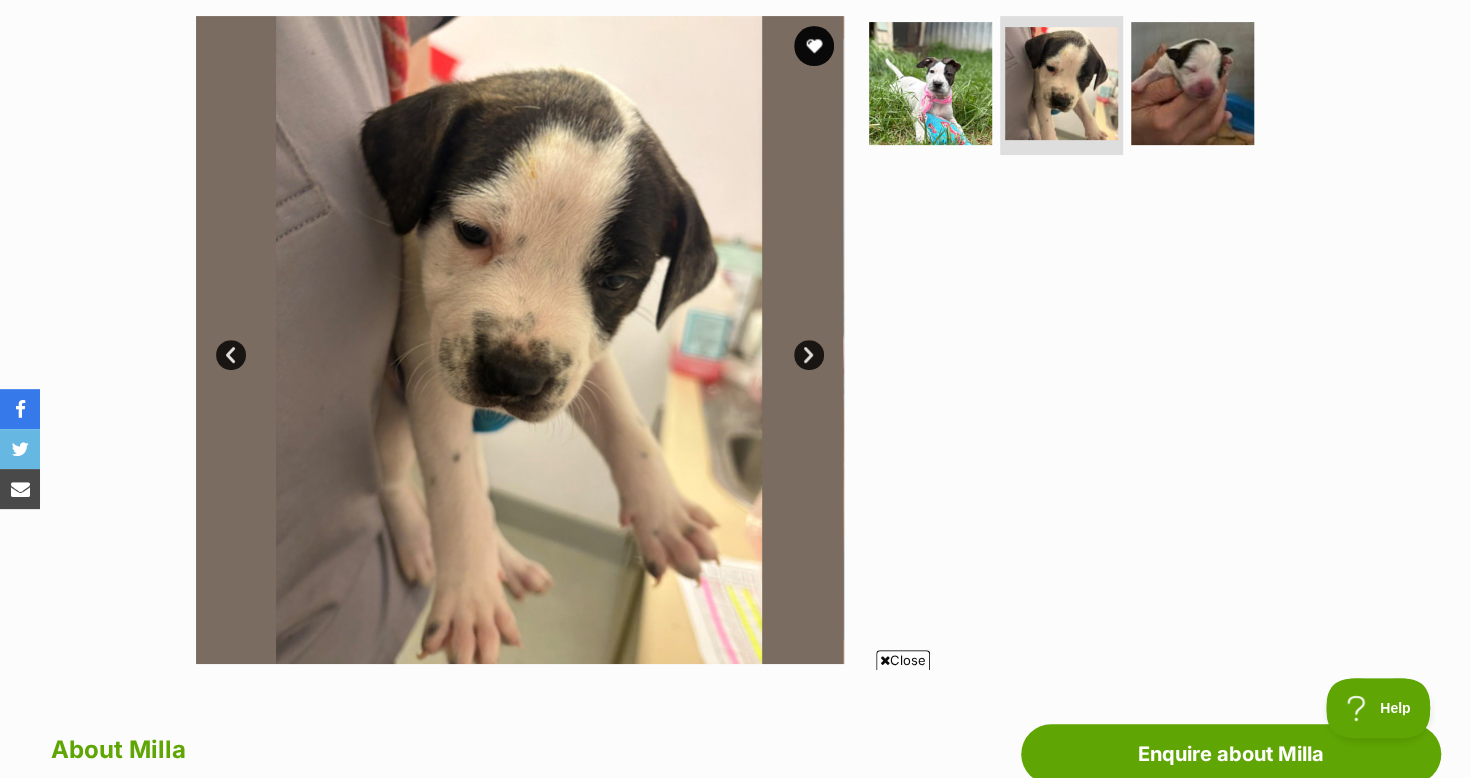 click on "Next" at bounding box center [809, 355] 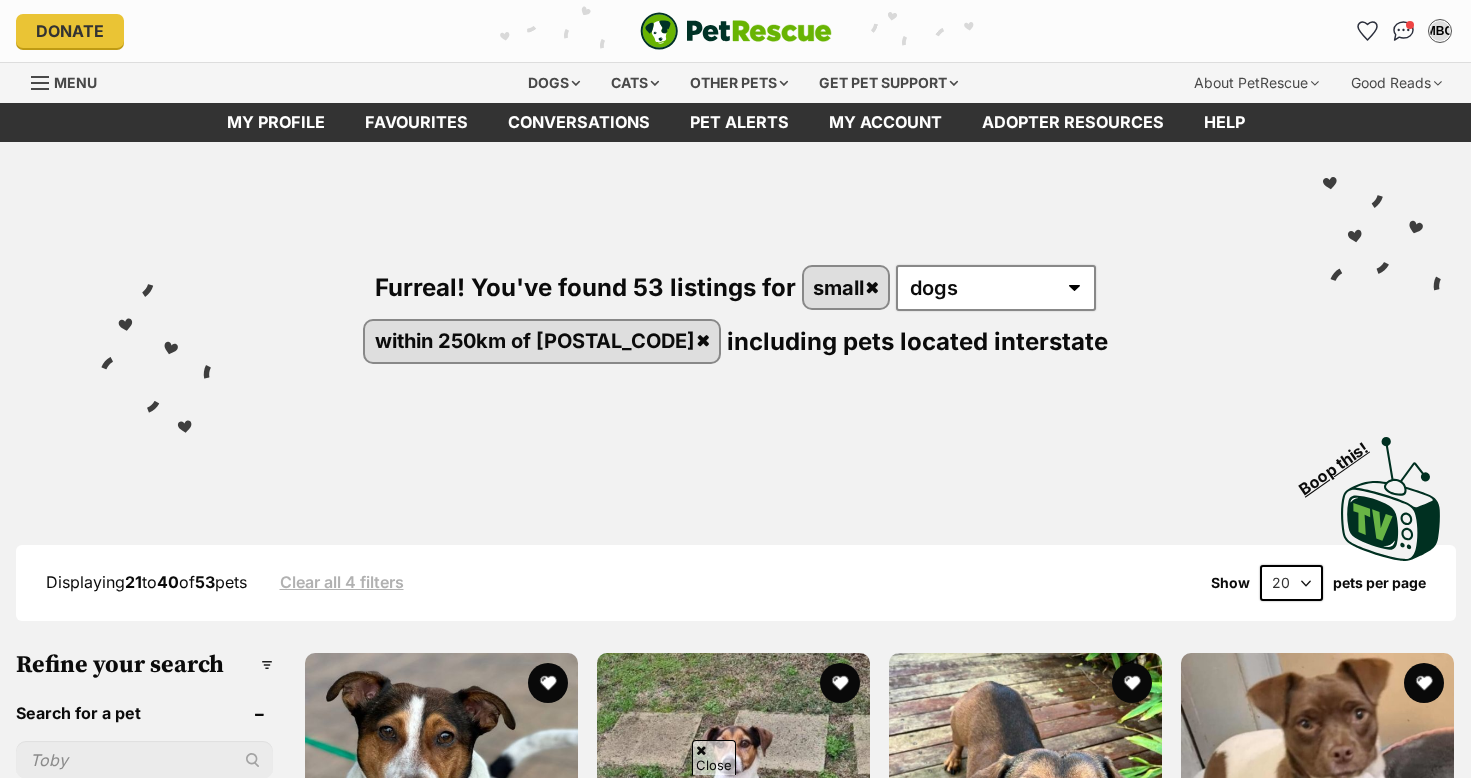 scroll, scrollTop: 3932, scrollLeft: 0, axis: vertical 